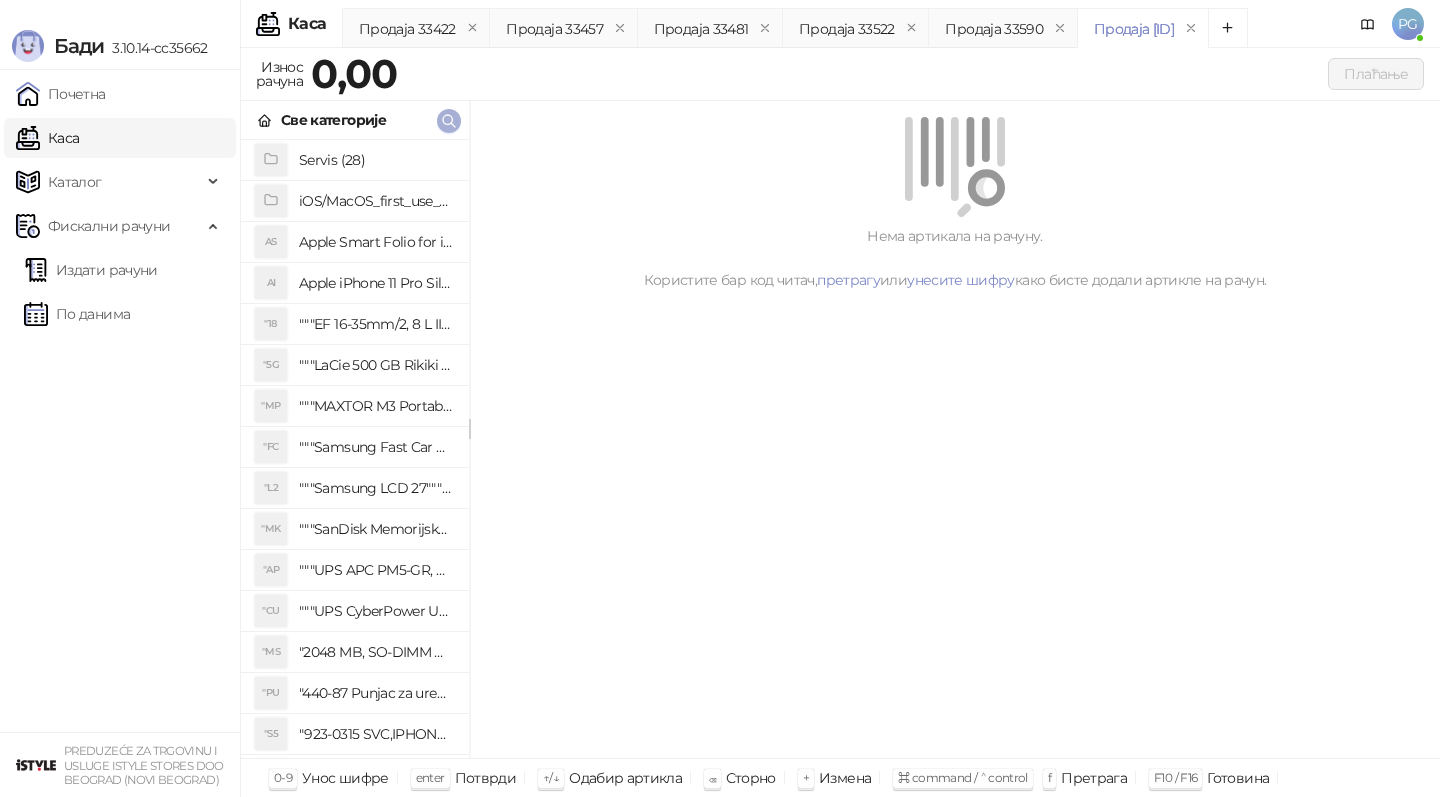 click 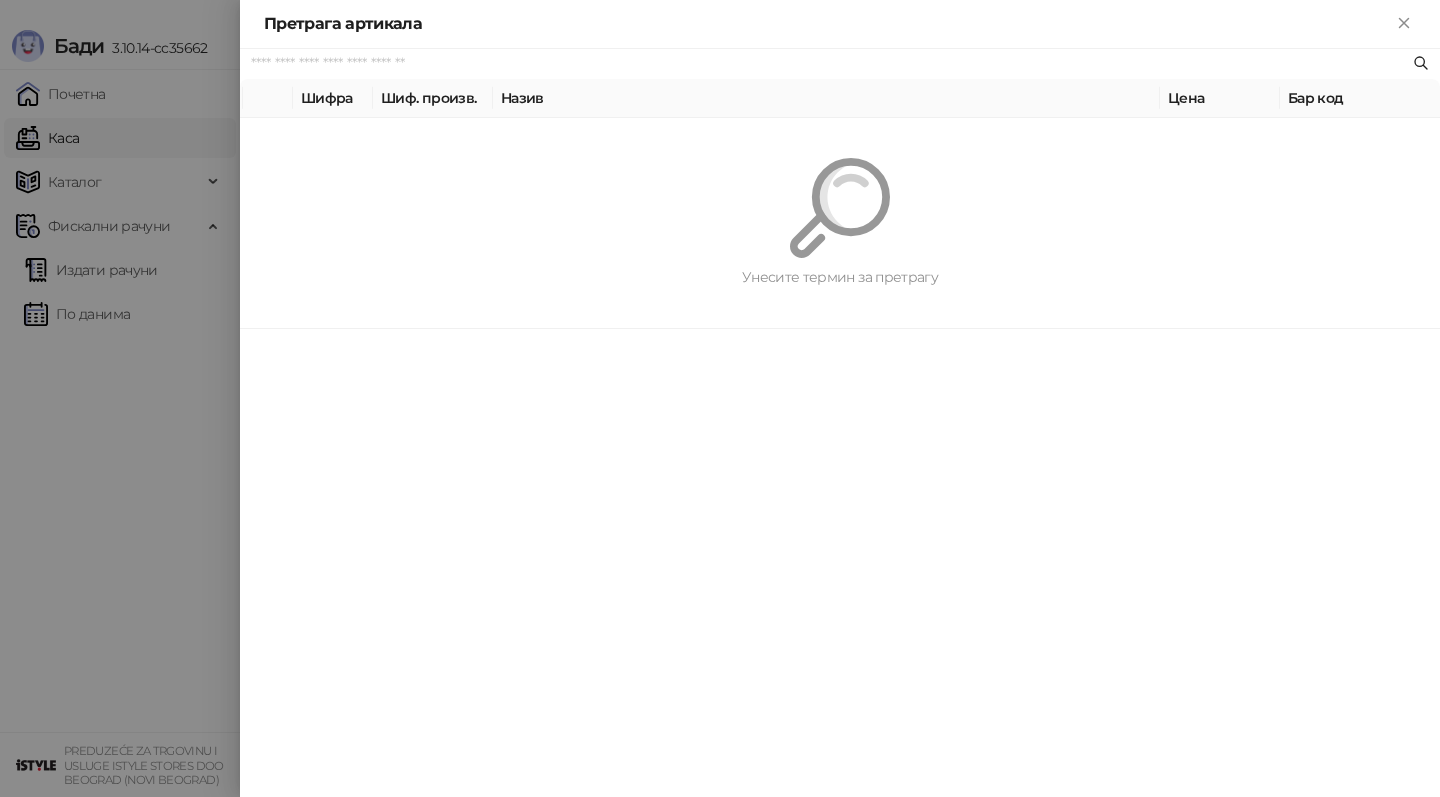 paste on "*********" 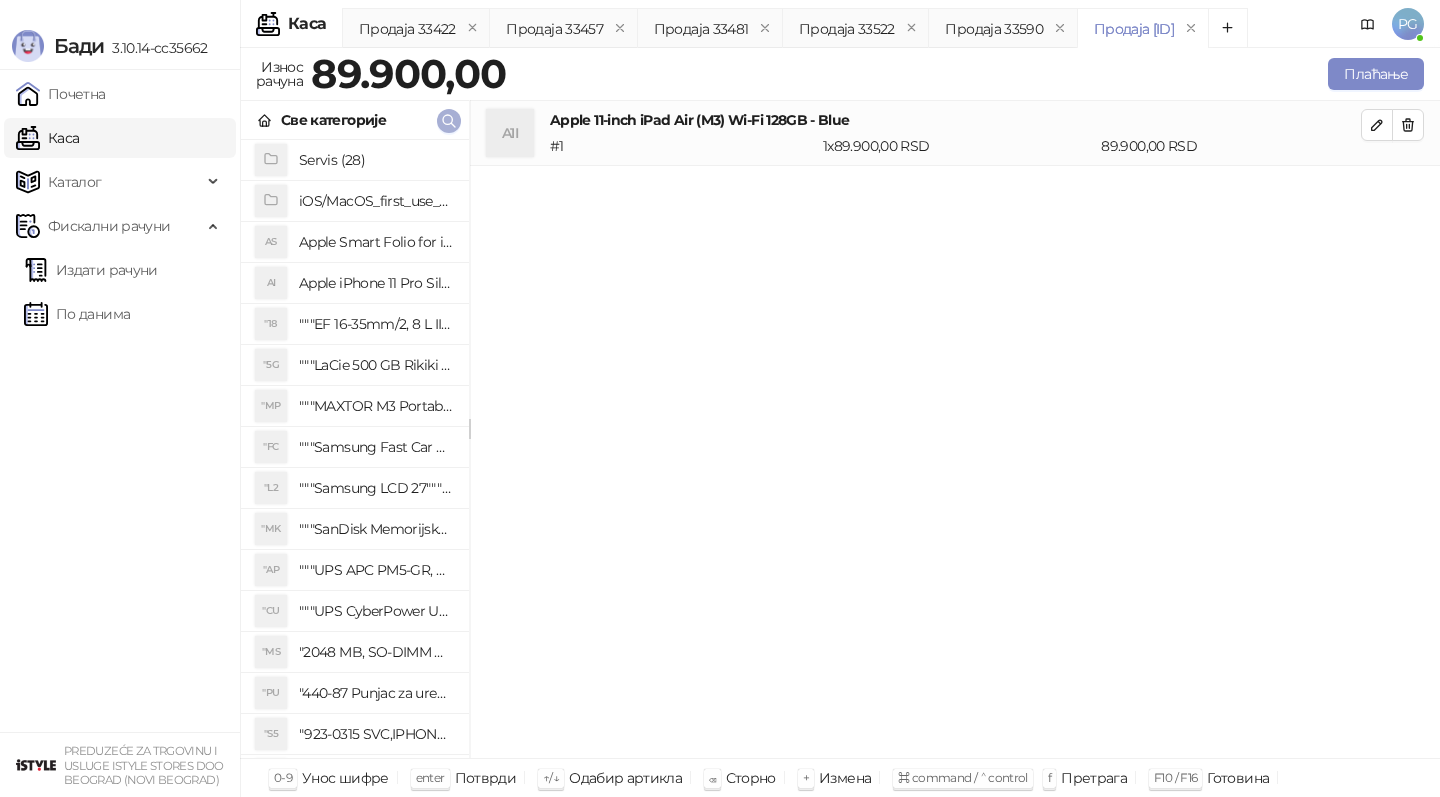 click 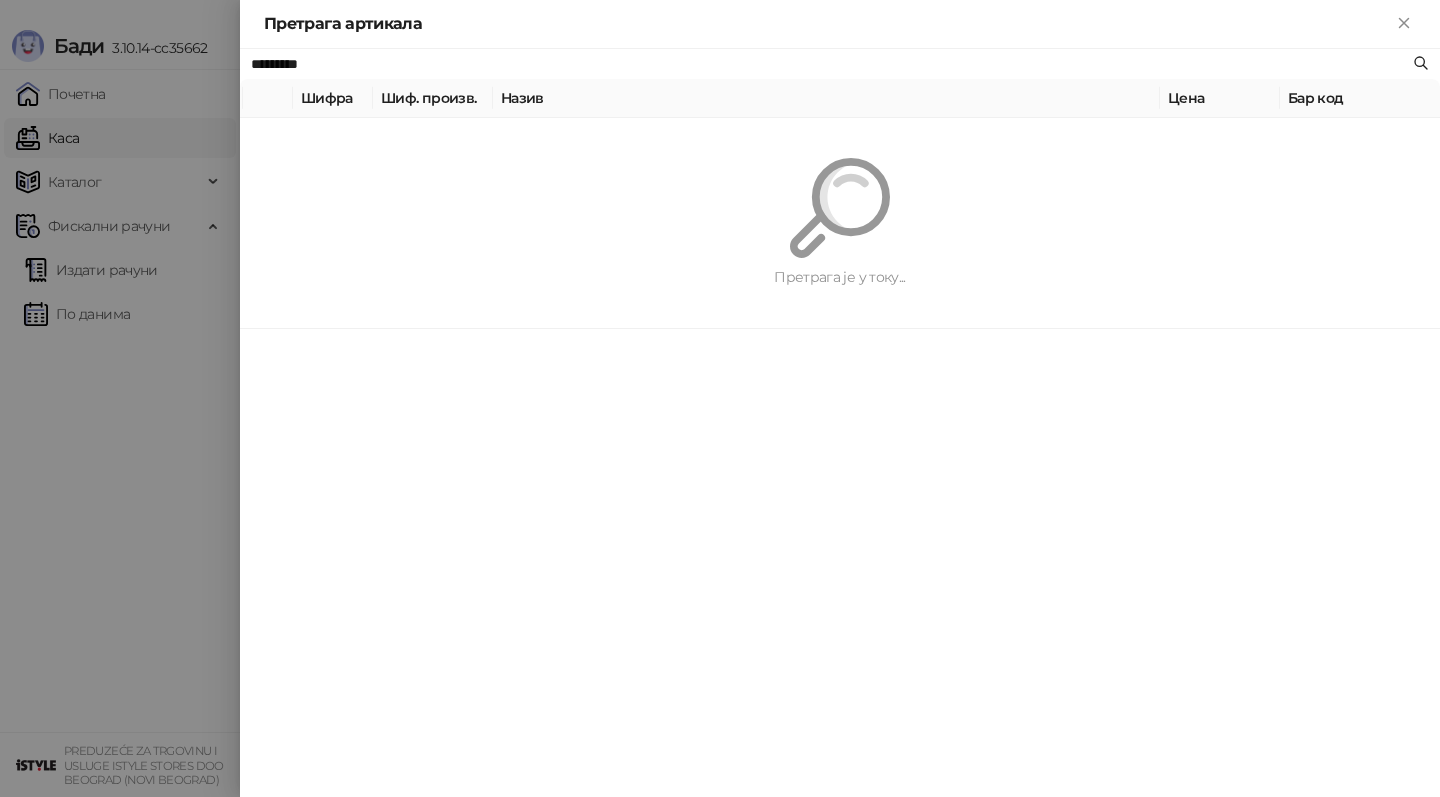 paste 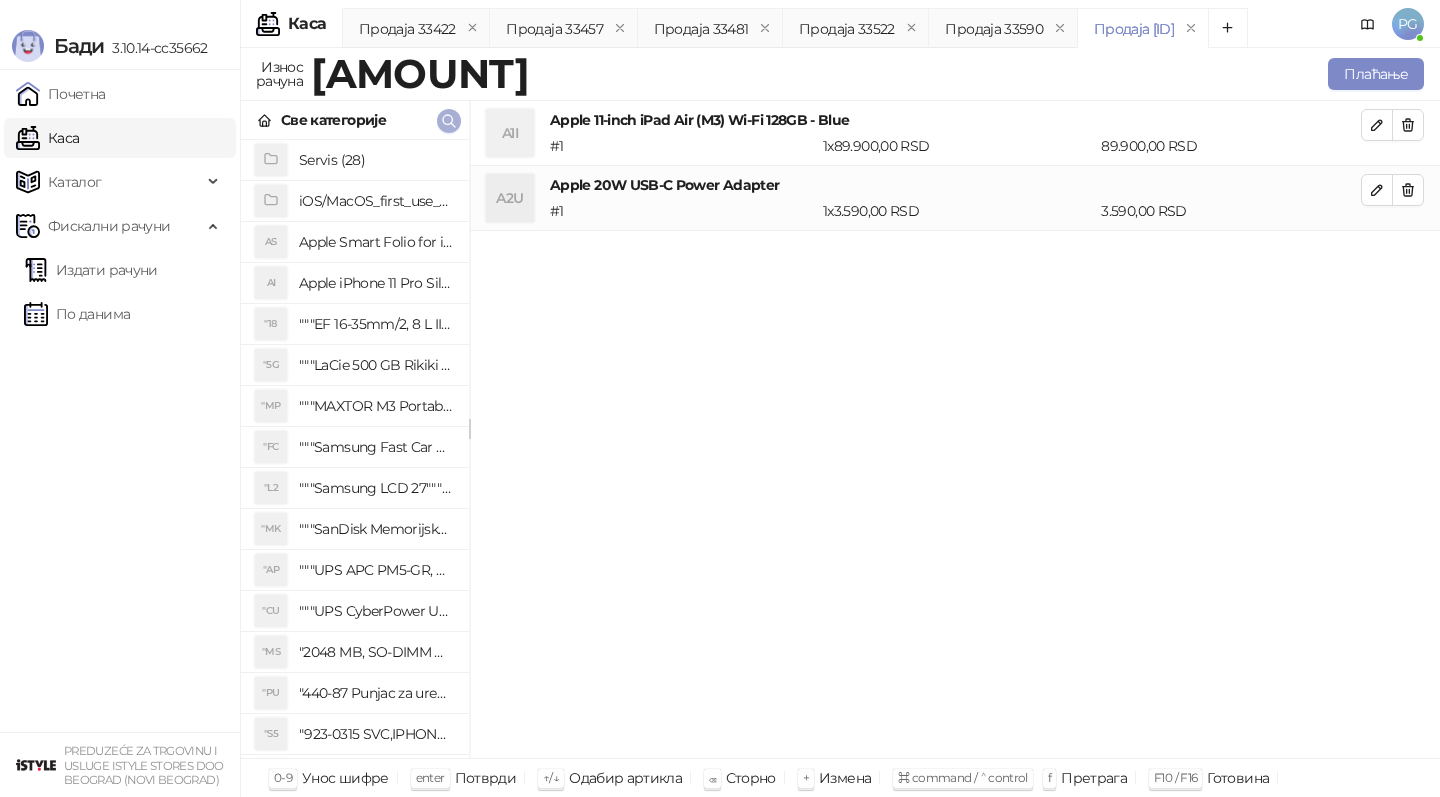 click 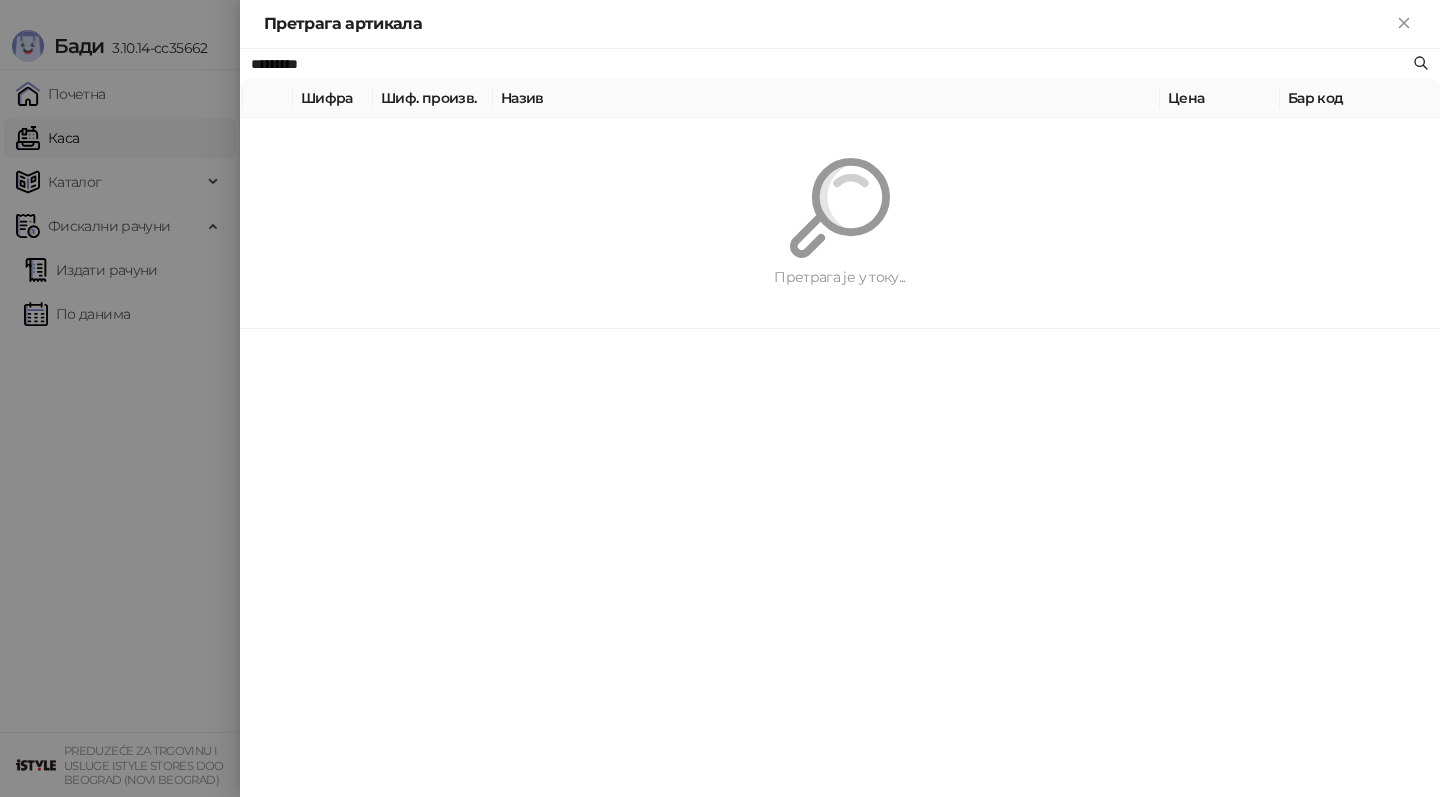 paste 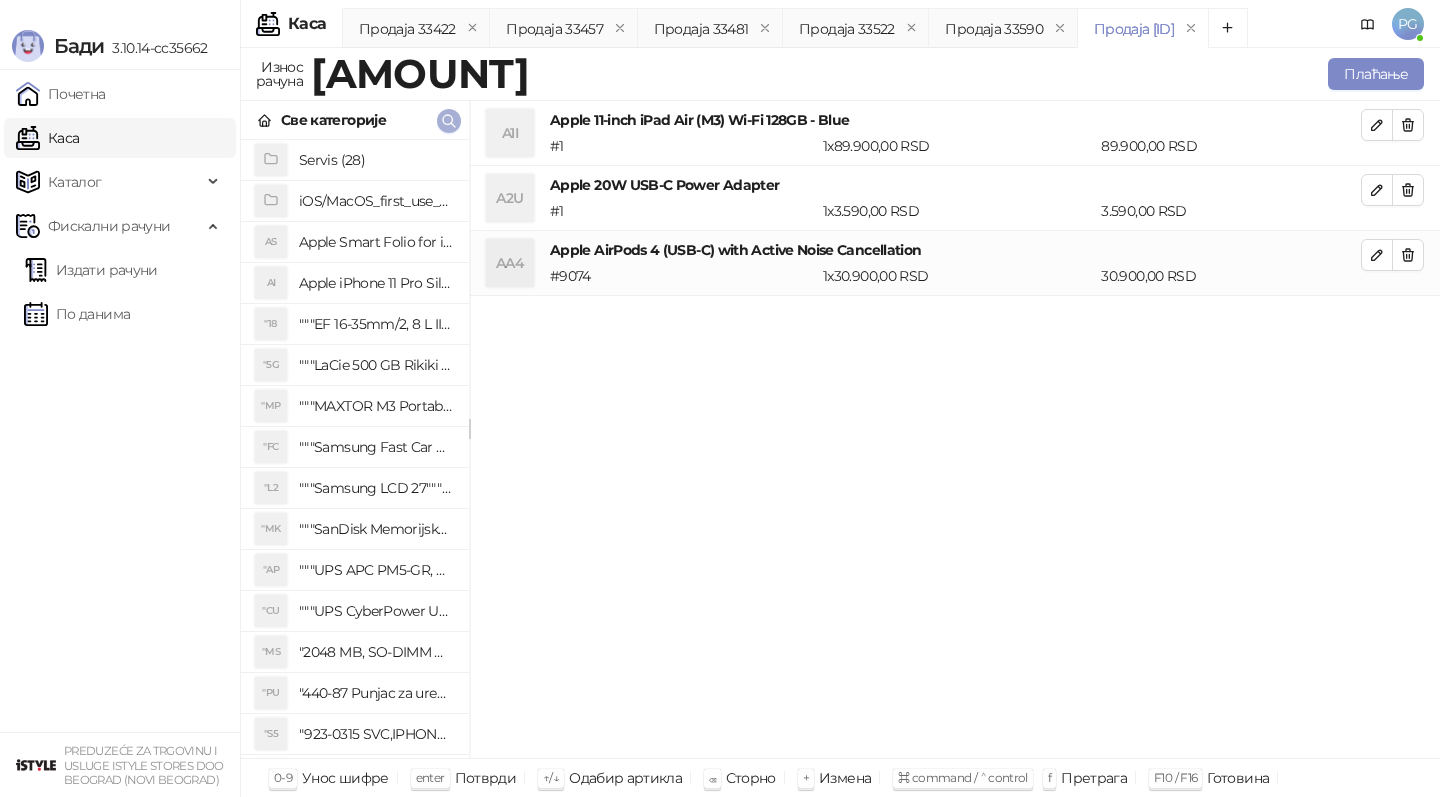 click 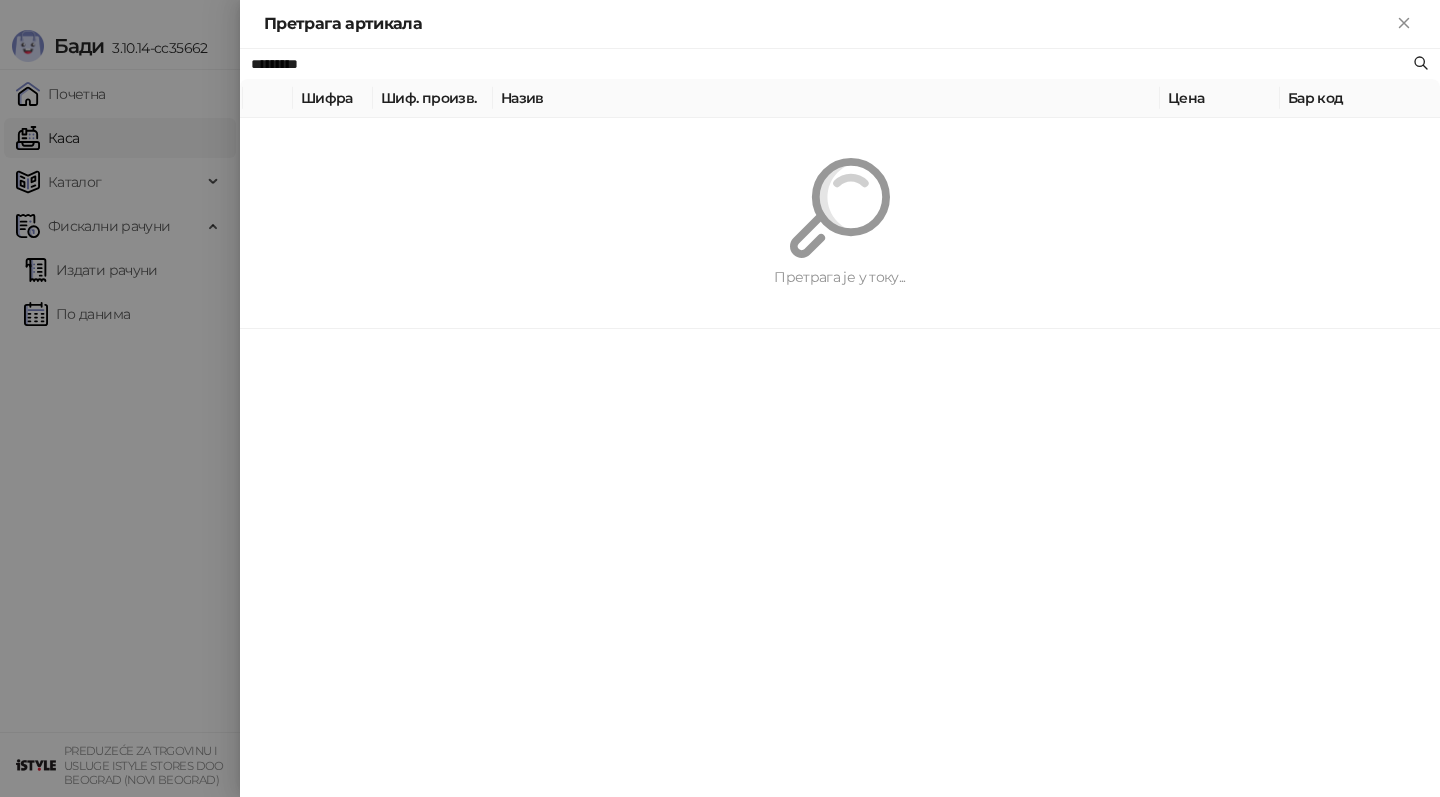 paste 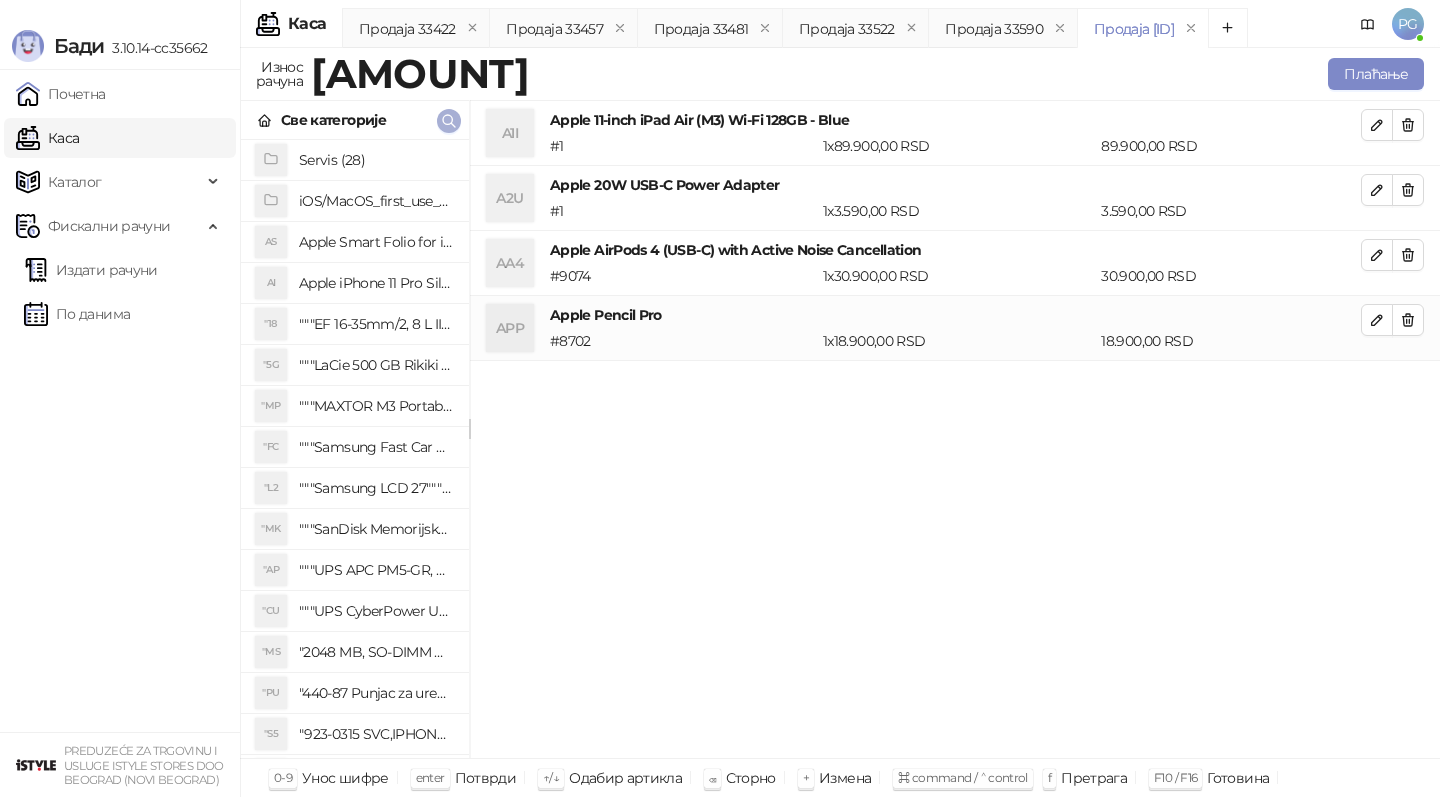 click 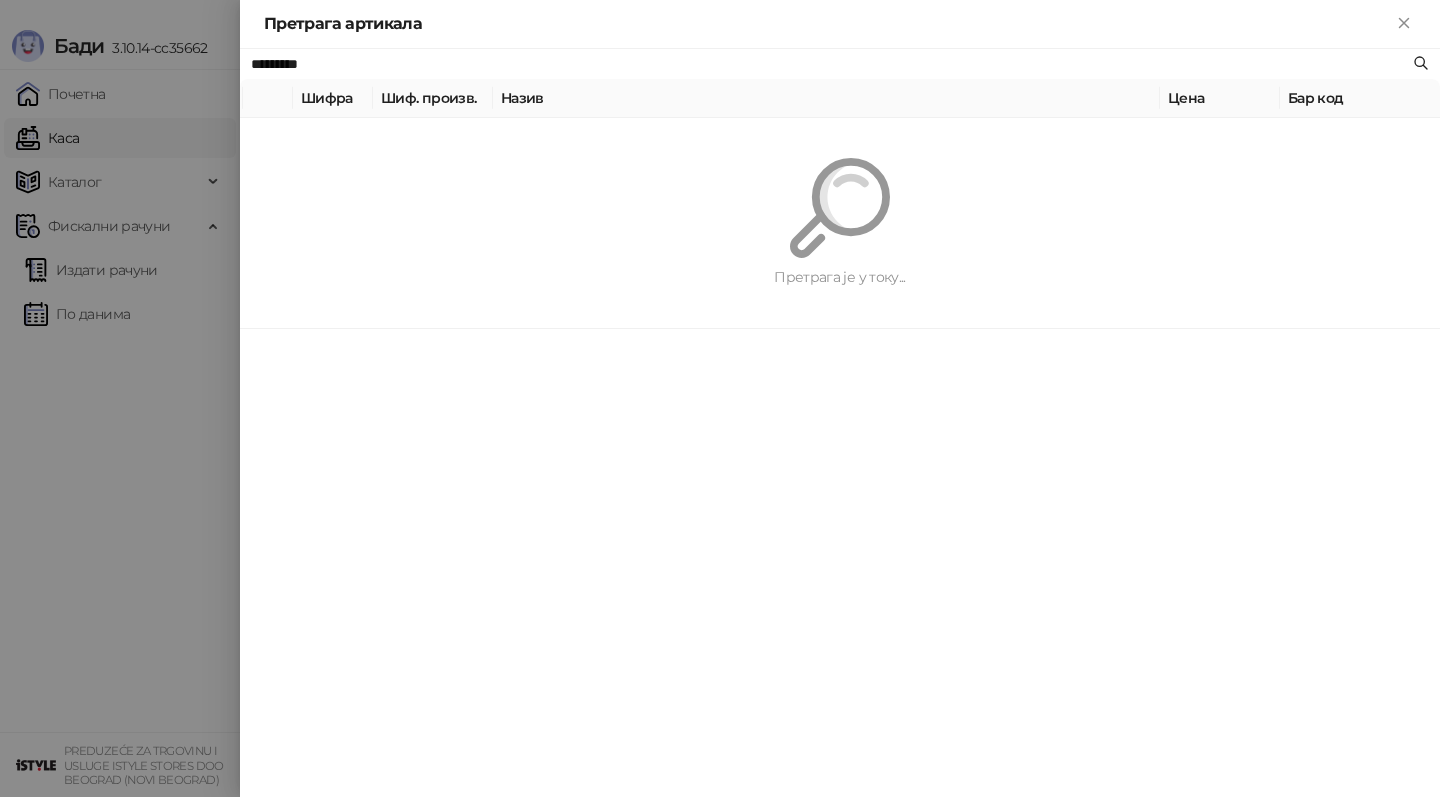 paste on "**********" 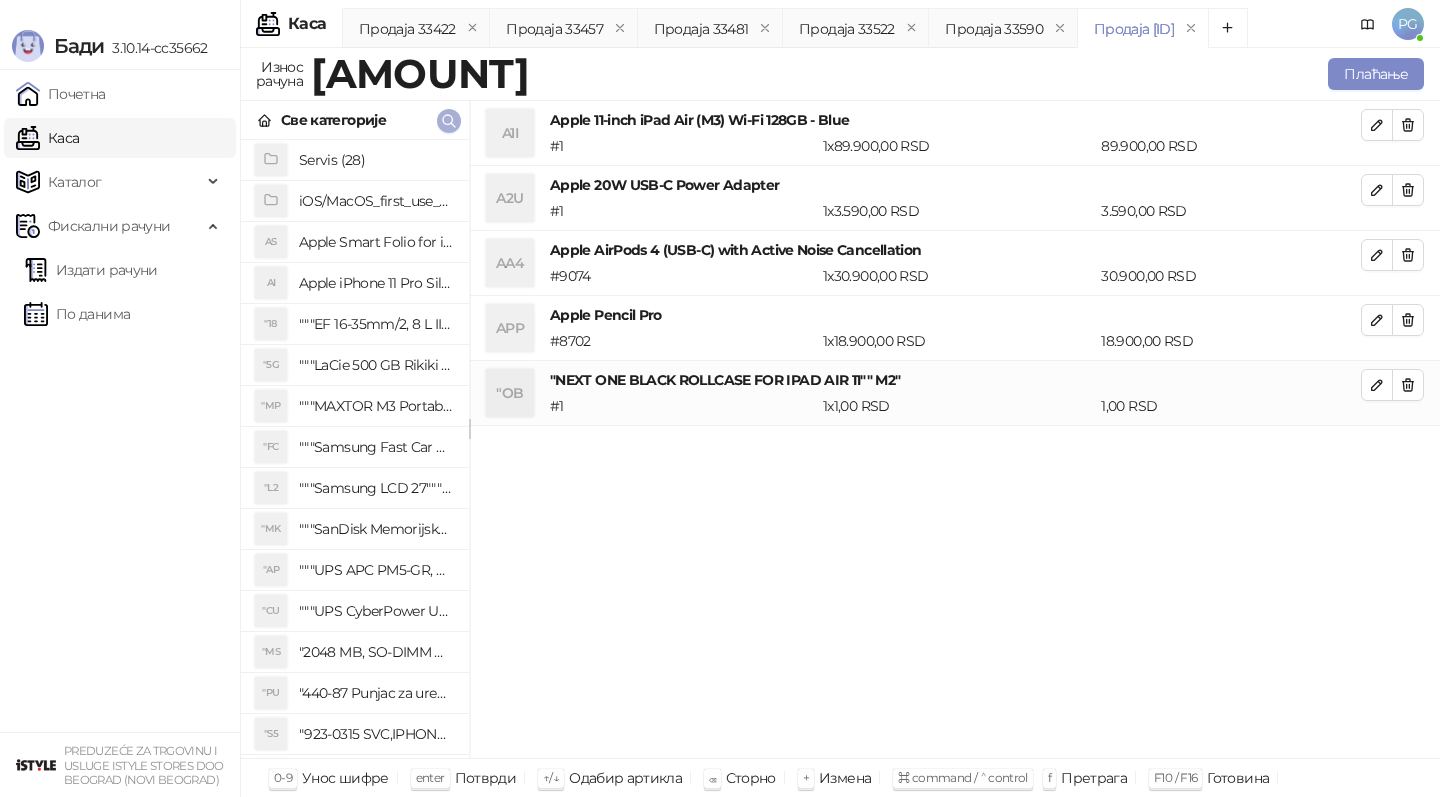 click 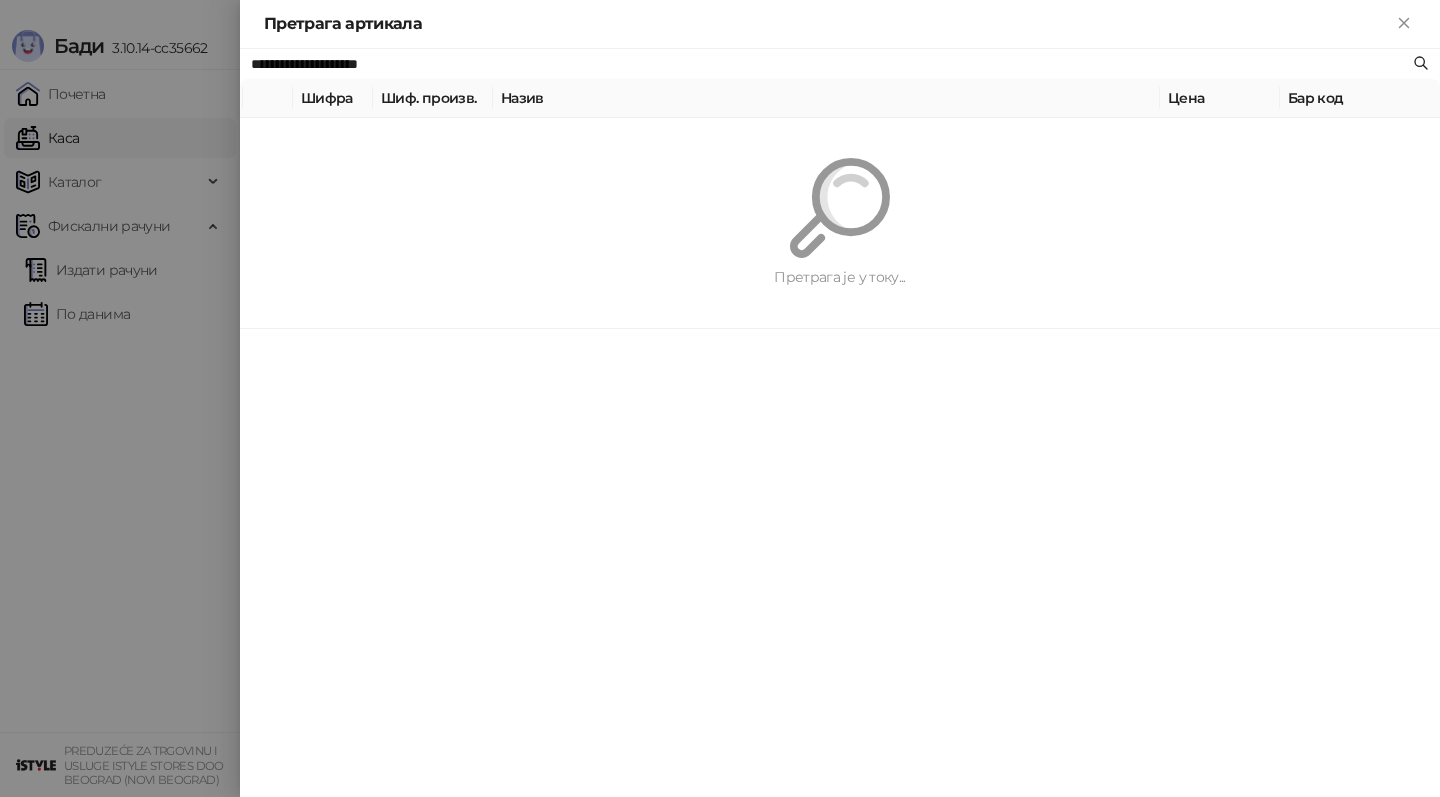 paste 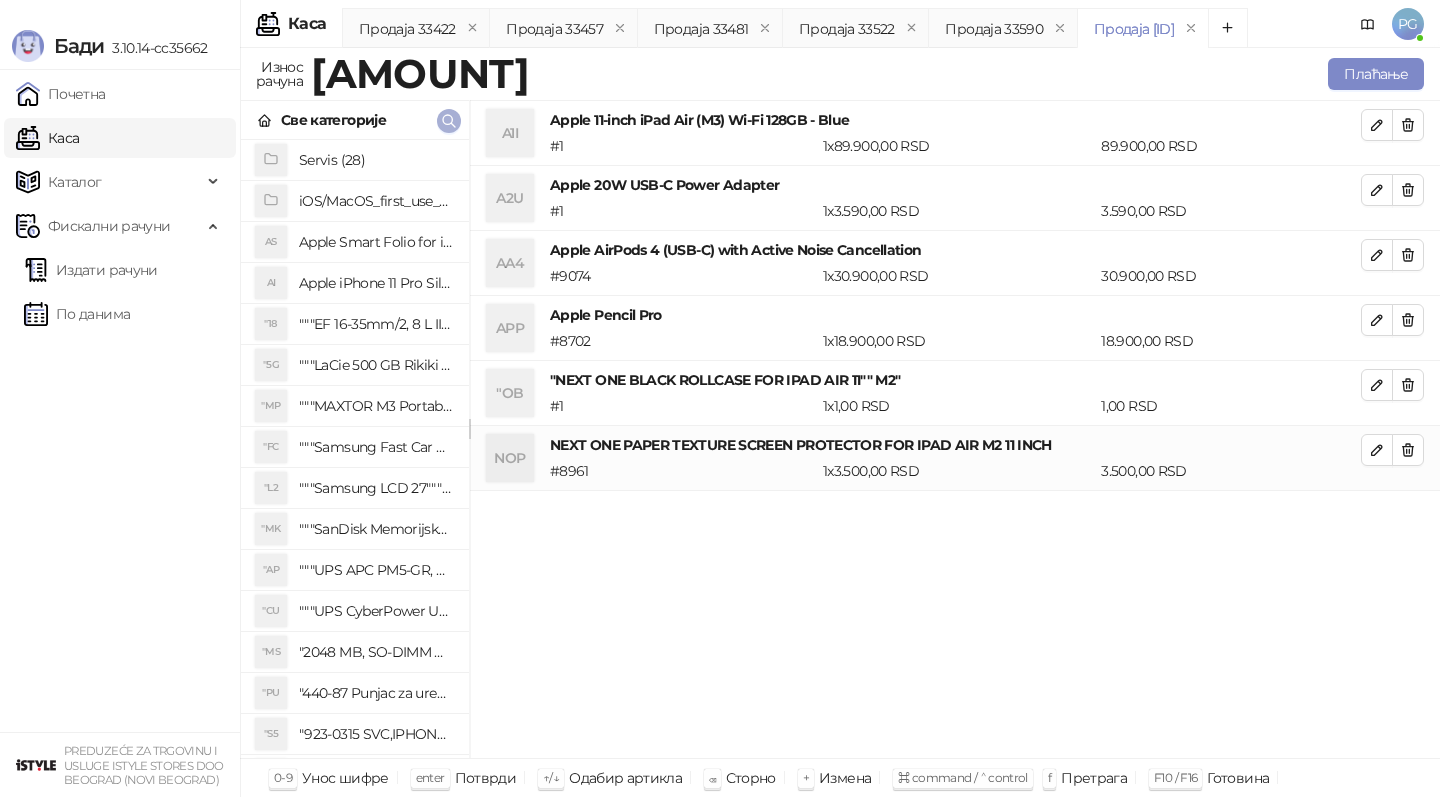 click 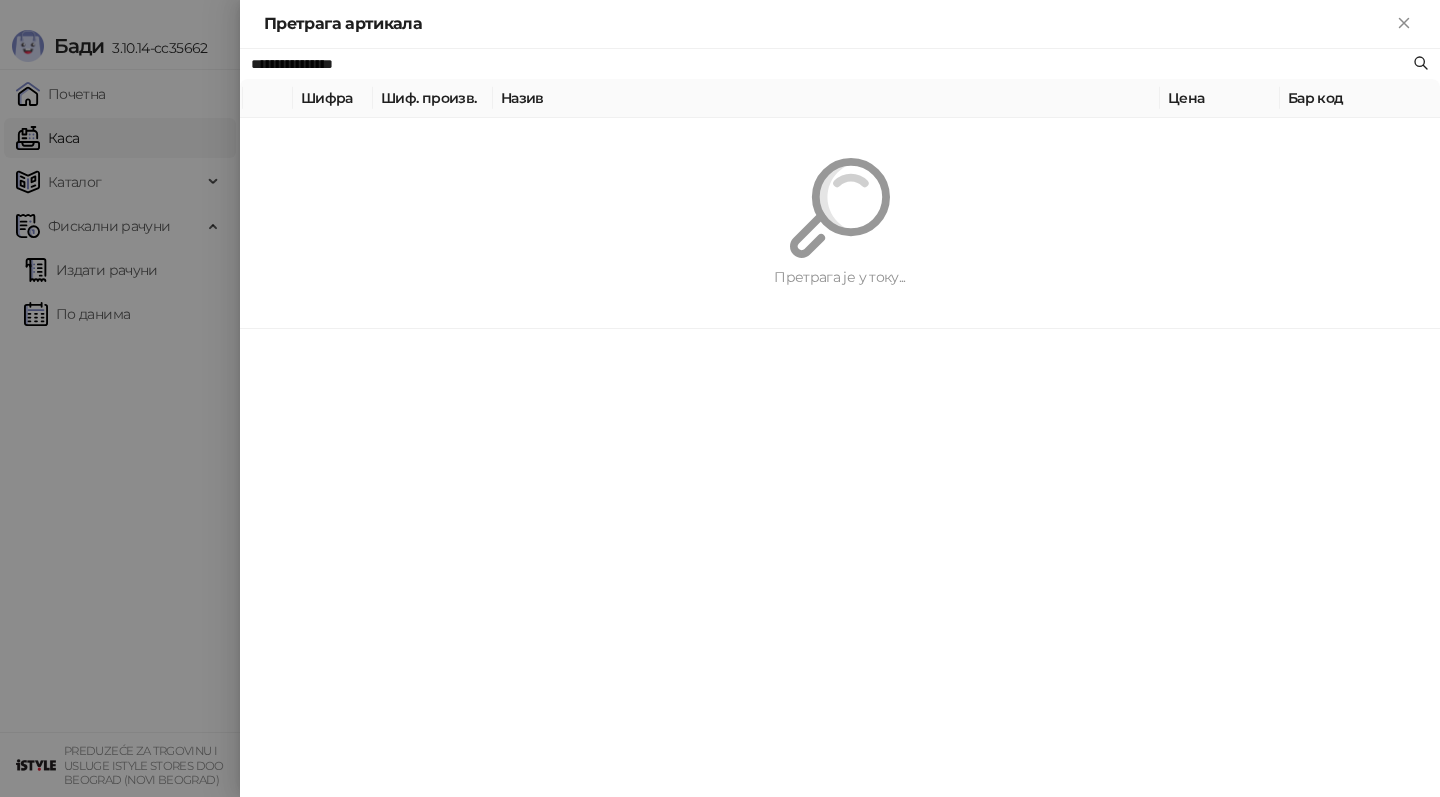 paste on "*******" 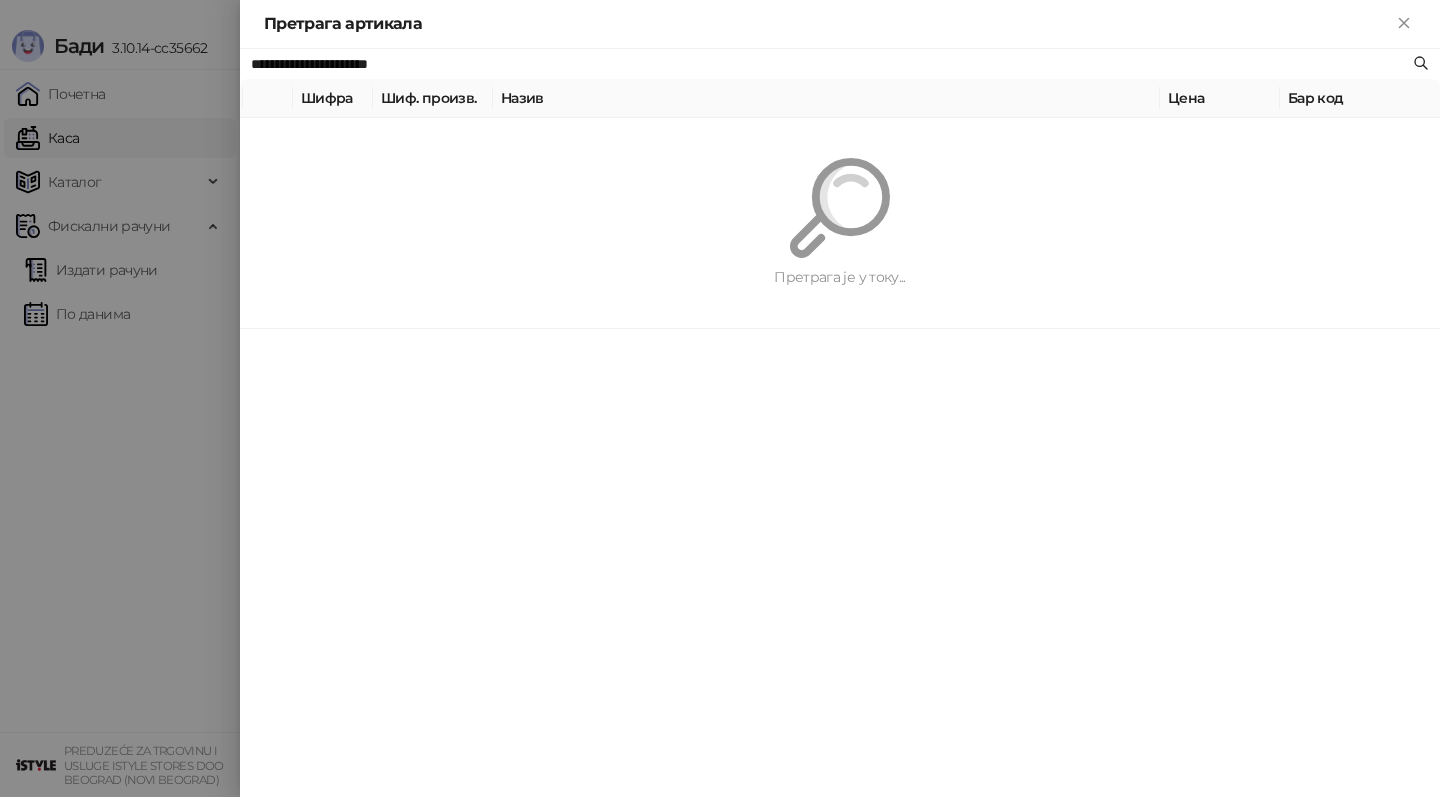 type on "**********" 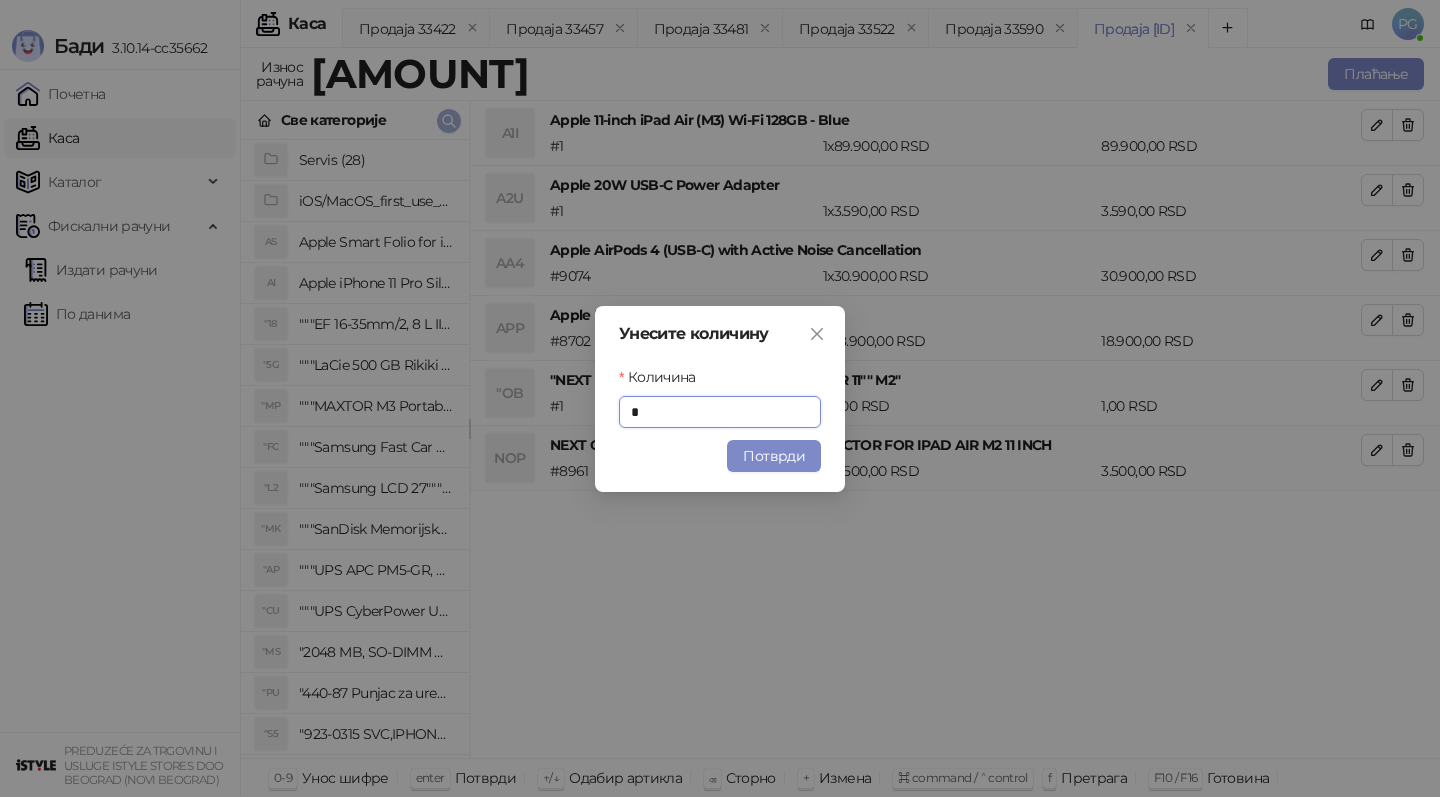 type on "*" 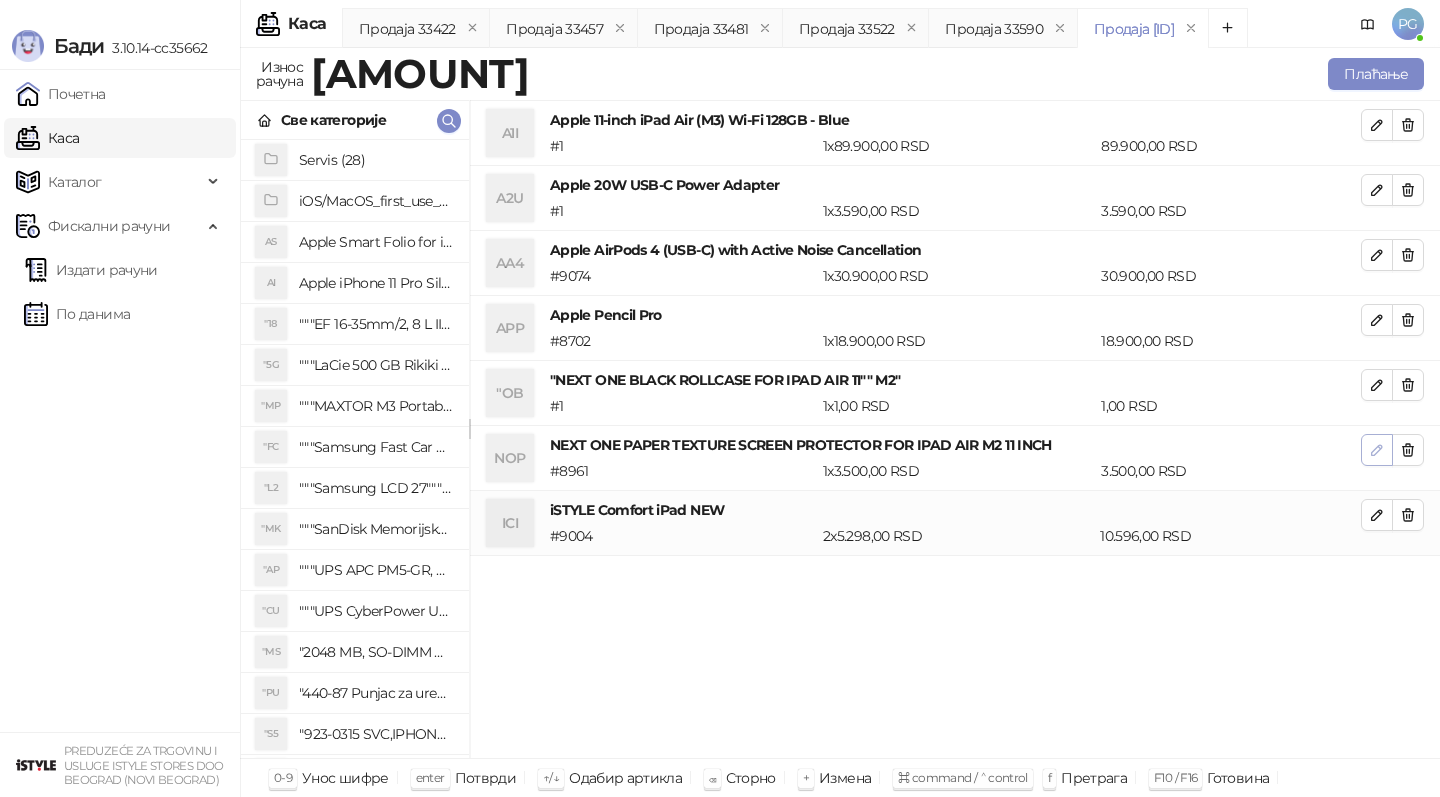 click 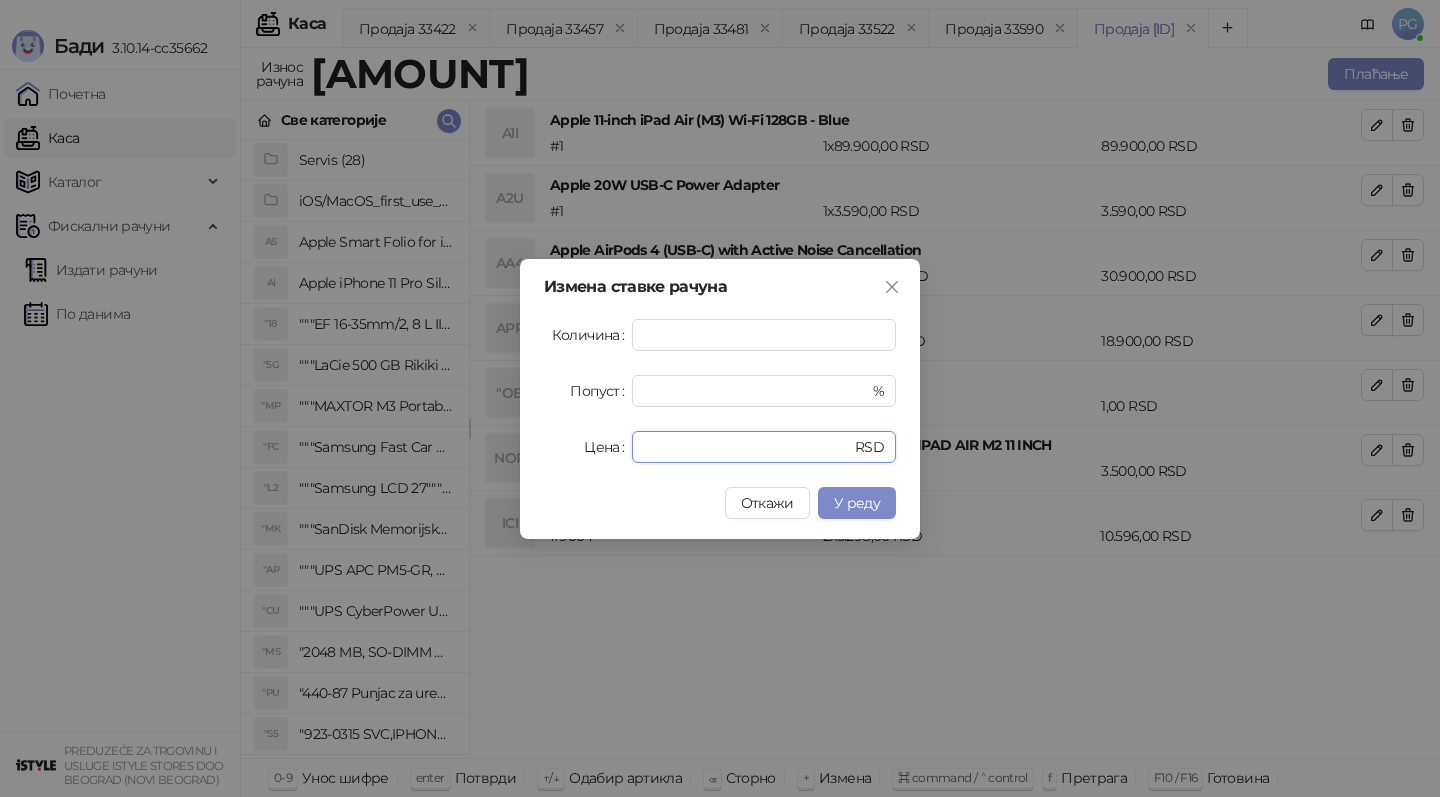 drag, startPoint x: 731, startPoint y: 444, endPoint x: 537, endPoint y: 444, distance: 194 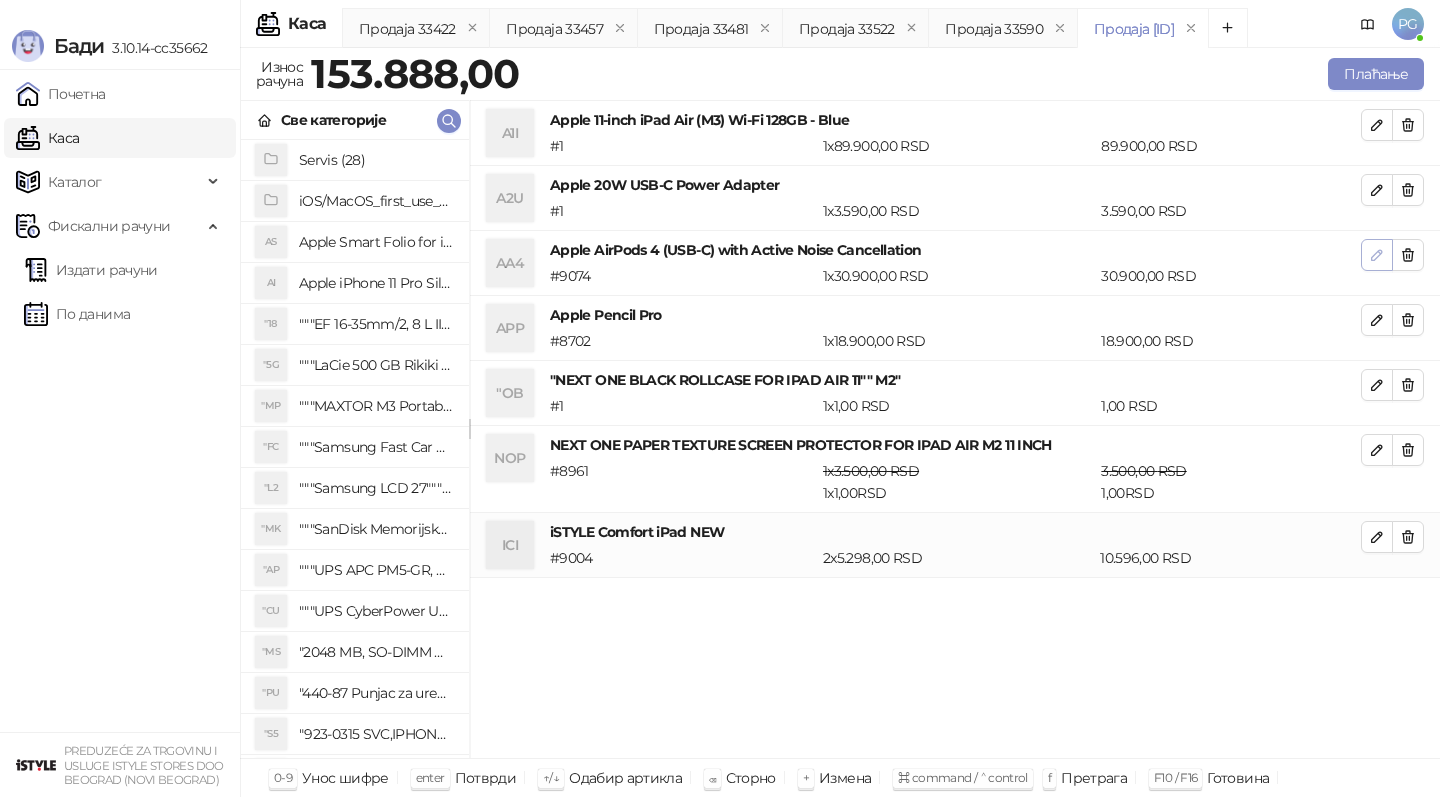 click 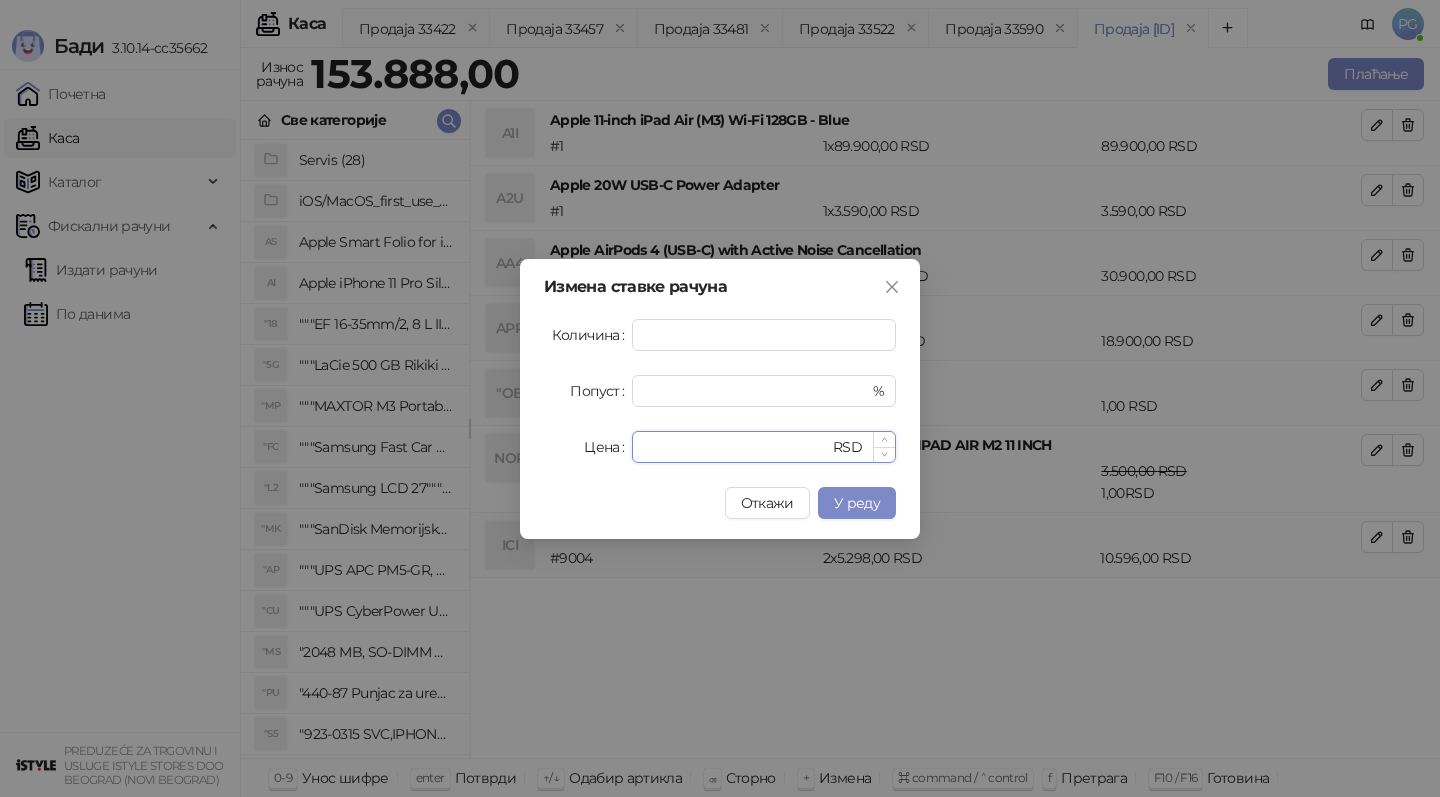 click on "*****" at bounding box center (736, 447) 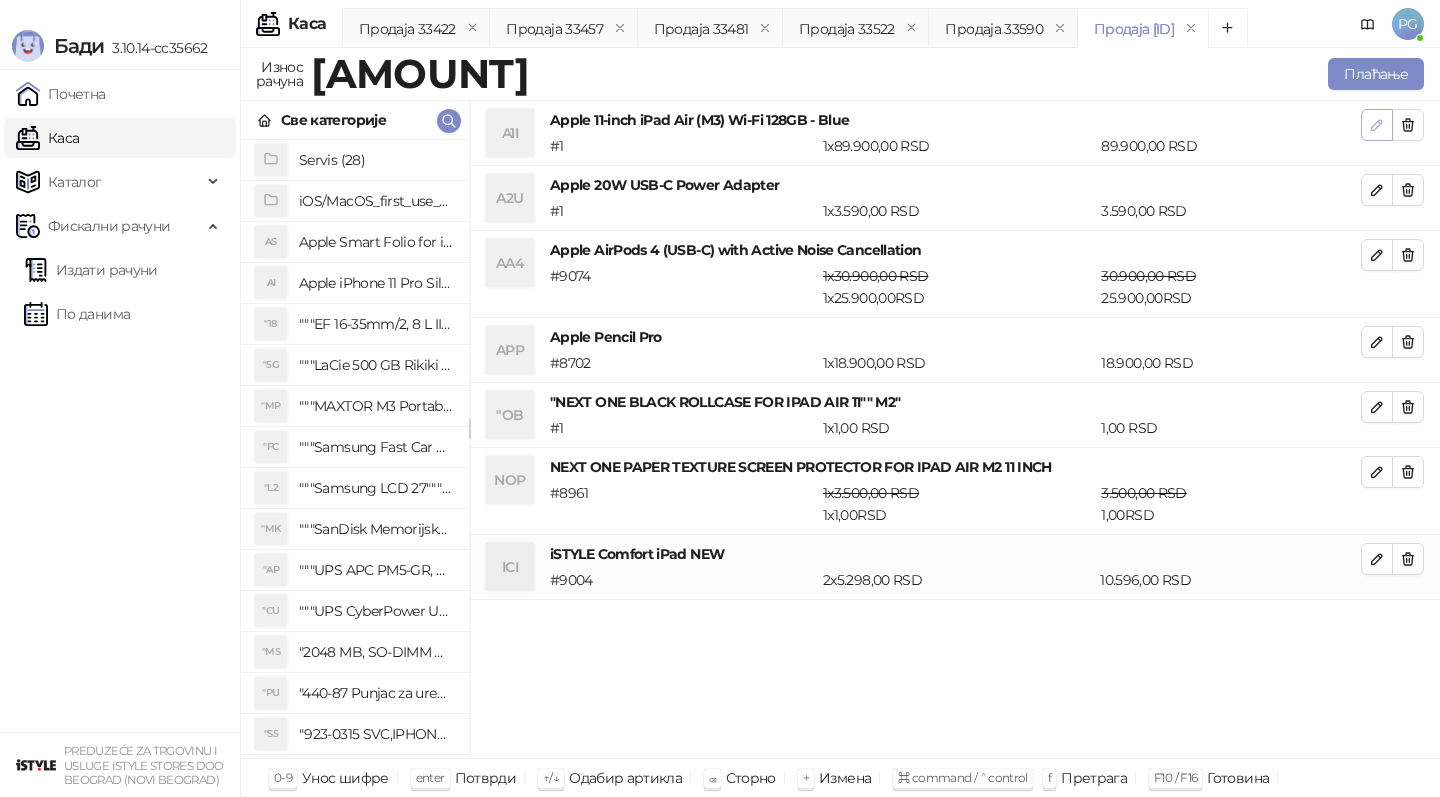 click at bounding box center (1377, 125) 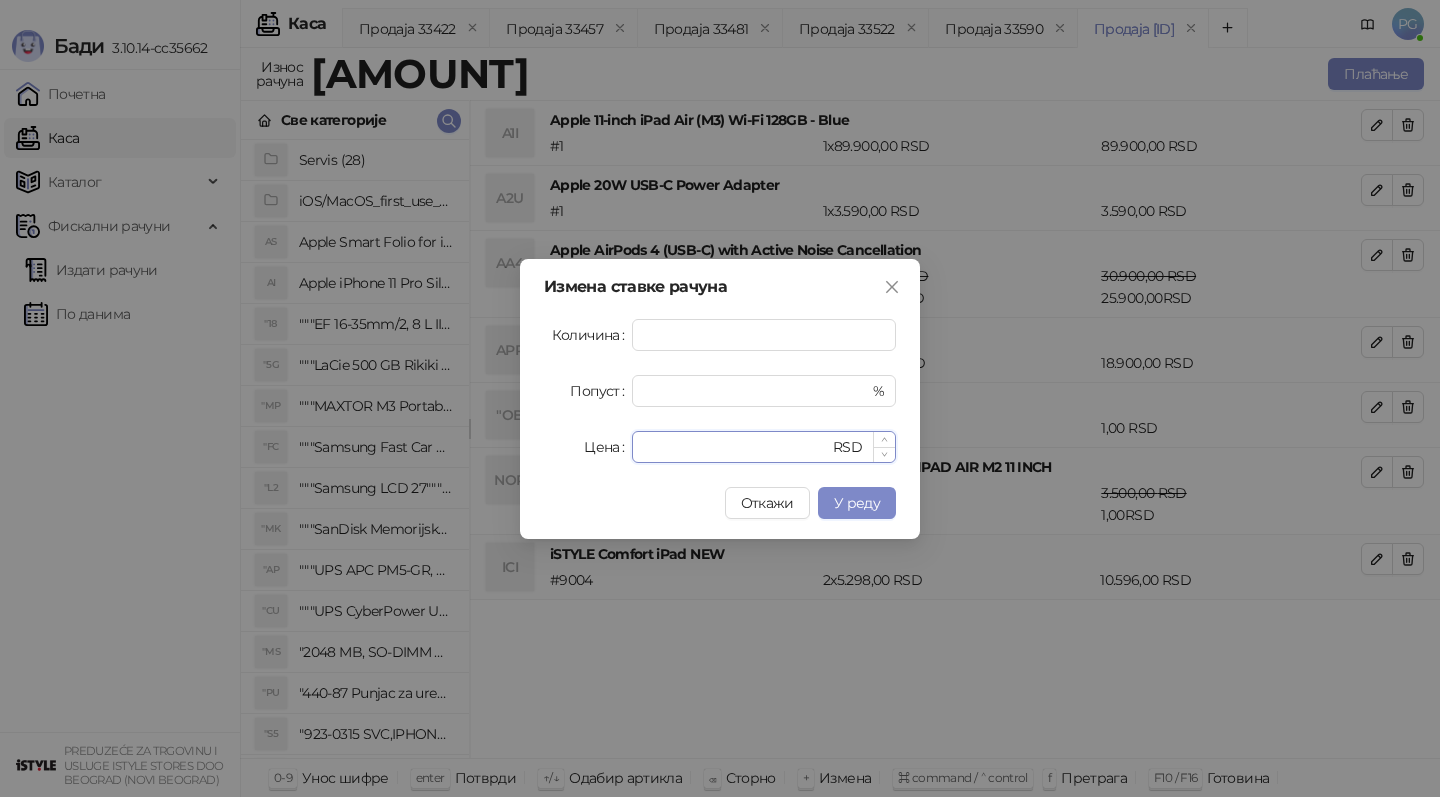 click on "*****" at bounding box center (736, 447) 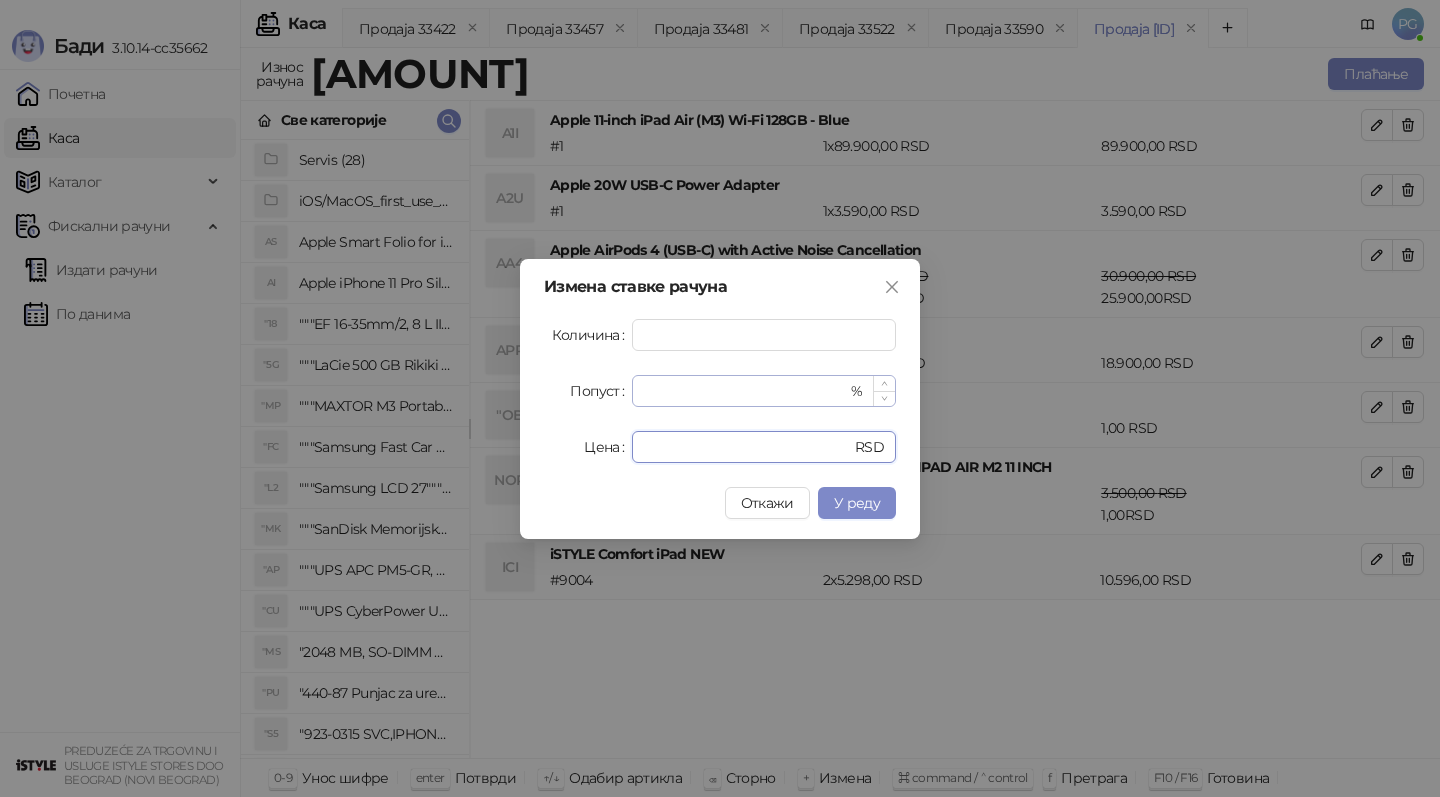 type on "*****" 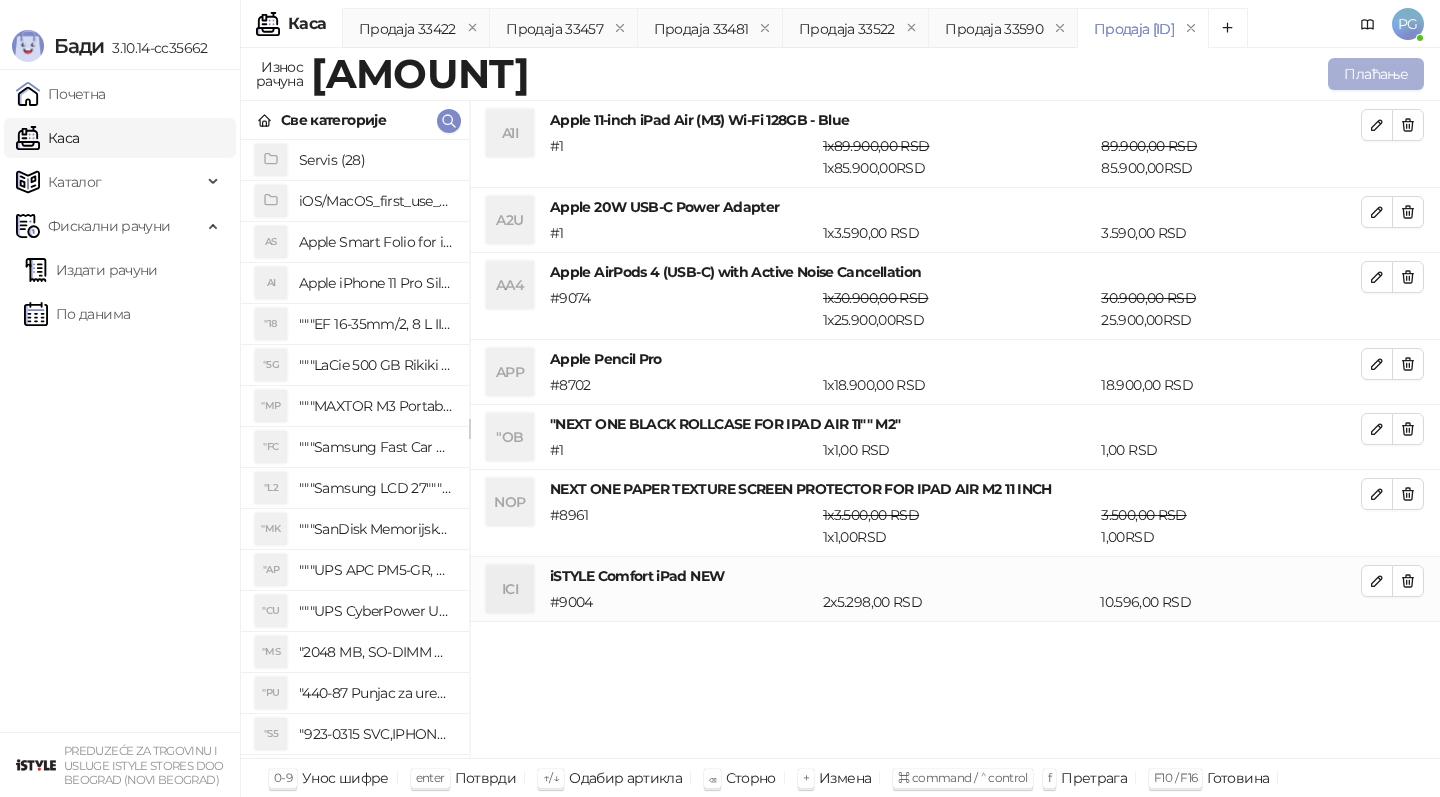 click on "Плаћање" at bounding box center (1376, 74) 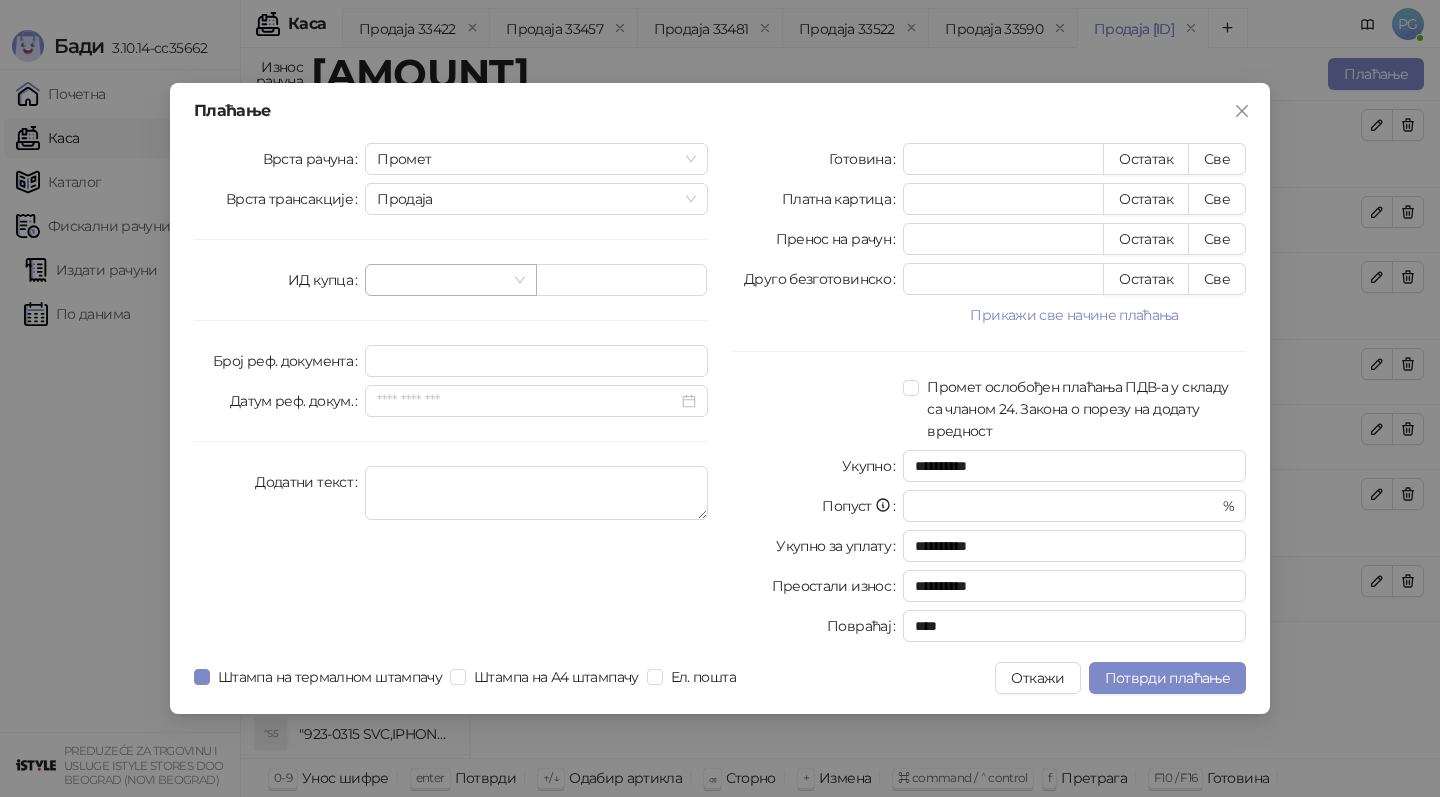 click at bounding box center [441, 280] 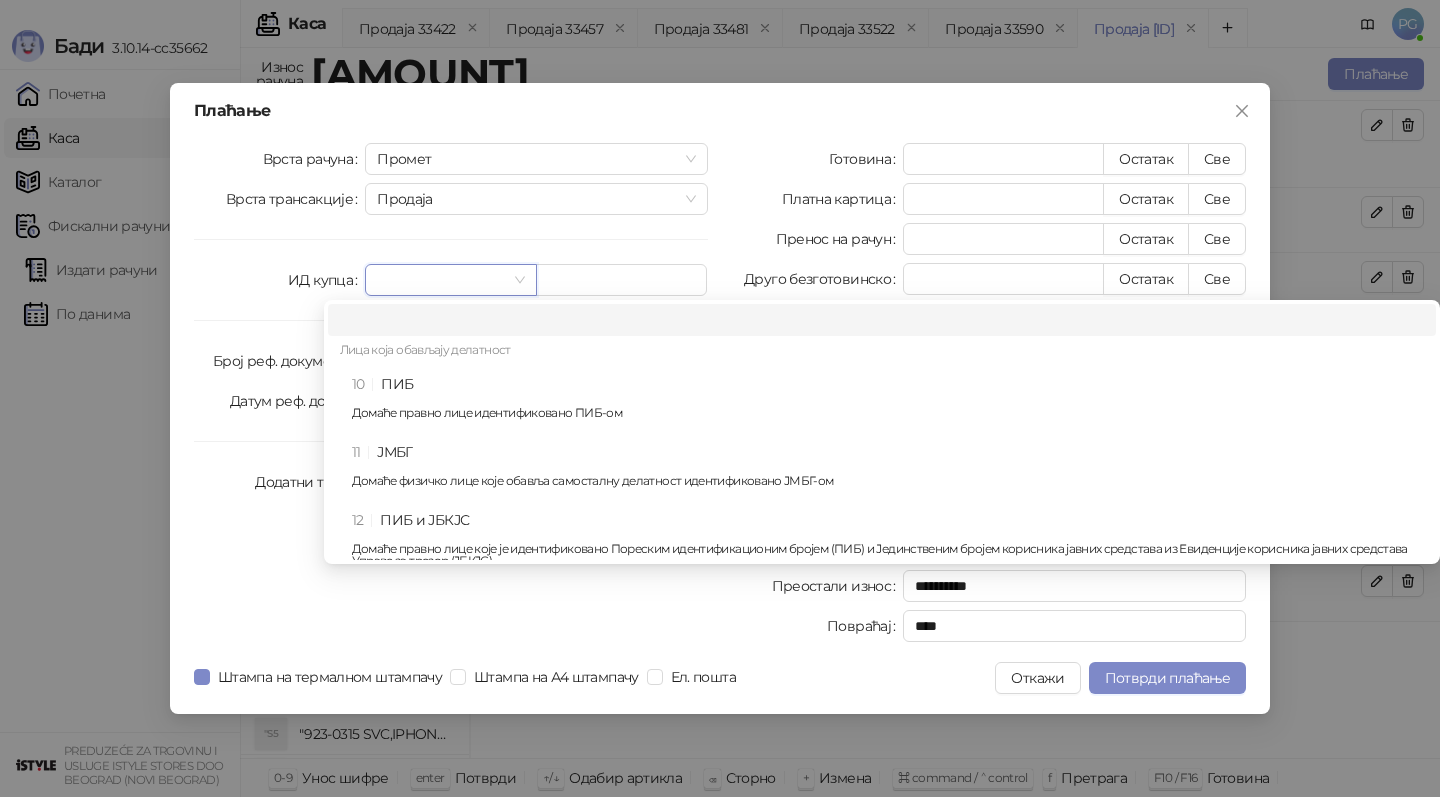 click on "10 ПИБ Домаће правно лице идентификовано ПИБ-ом" at bounding box center [888, 402] 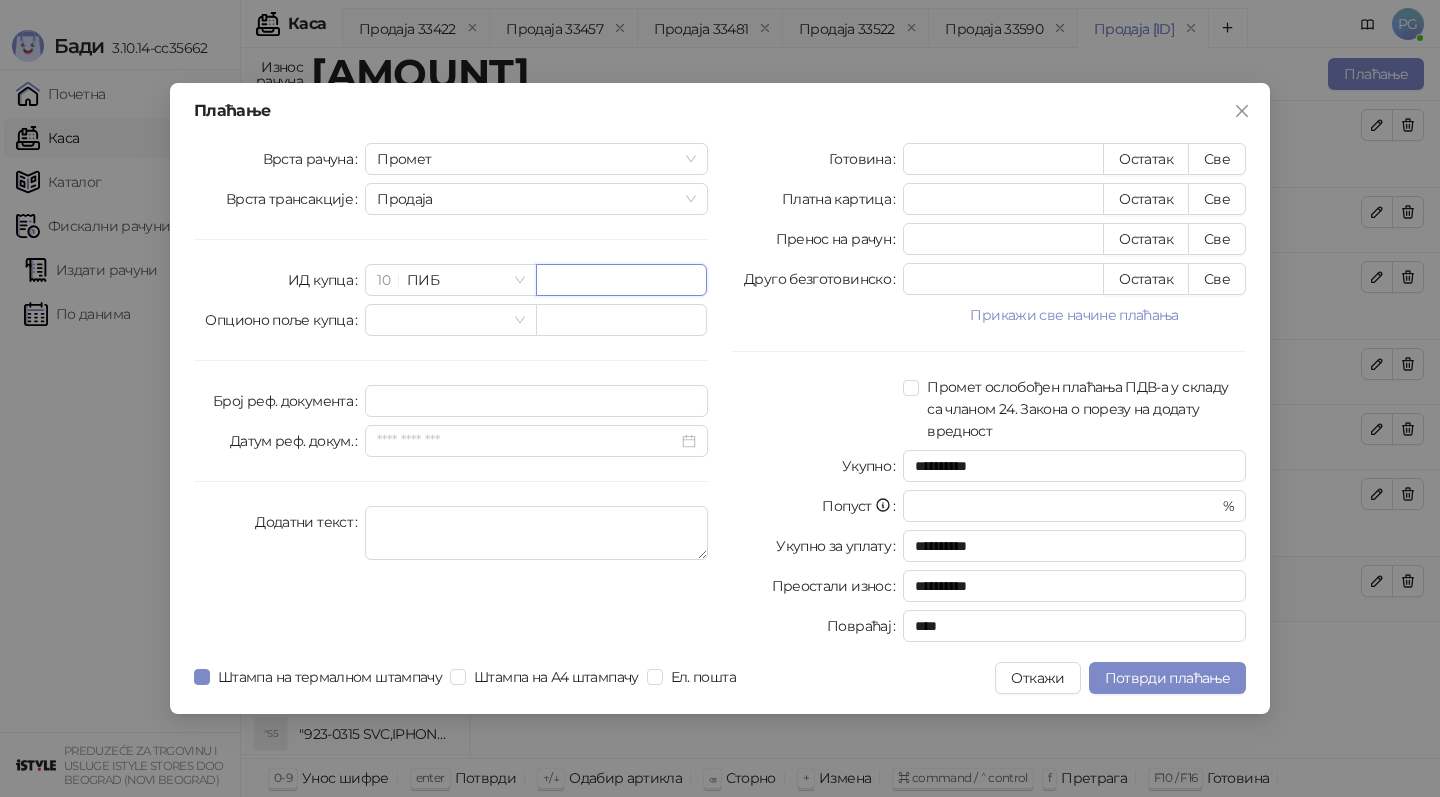 click at bounding box center (621, 280) 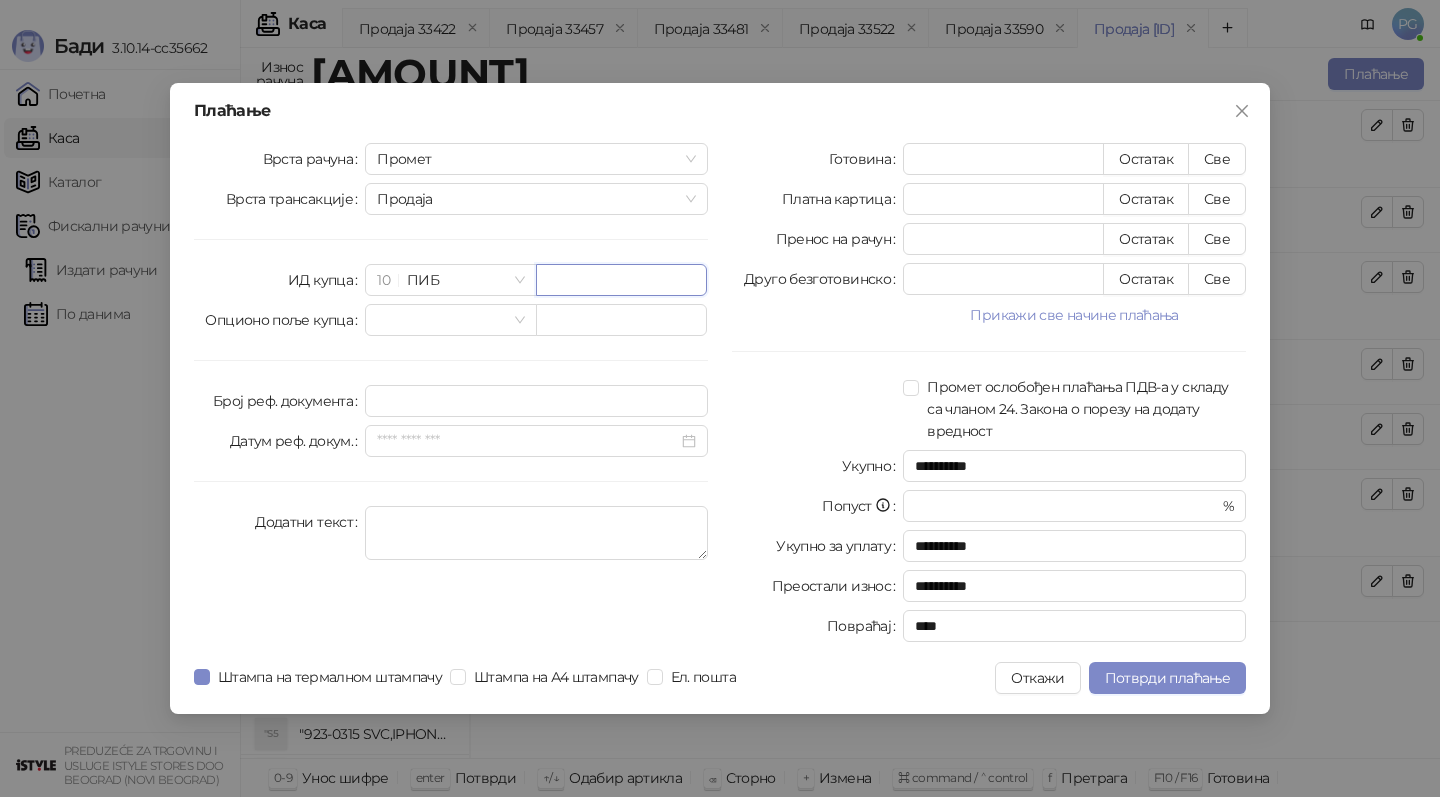 paste on "*********" 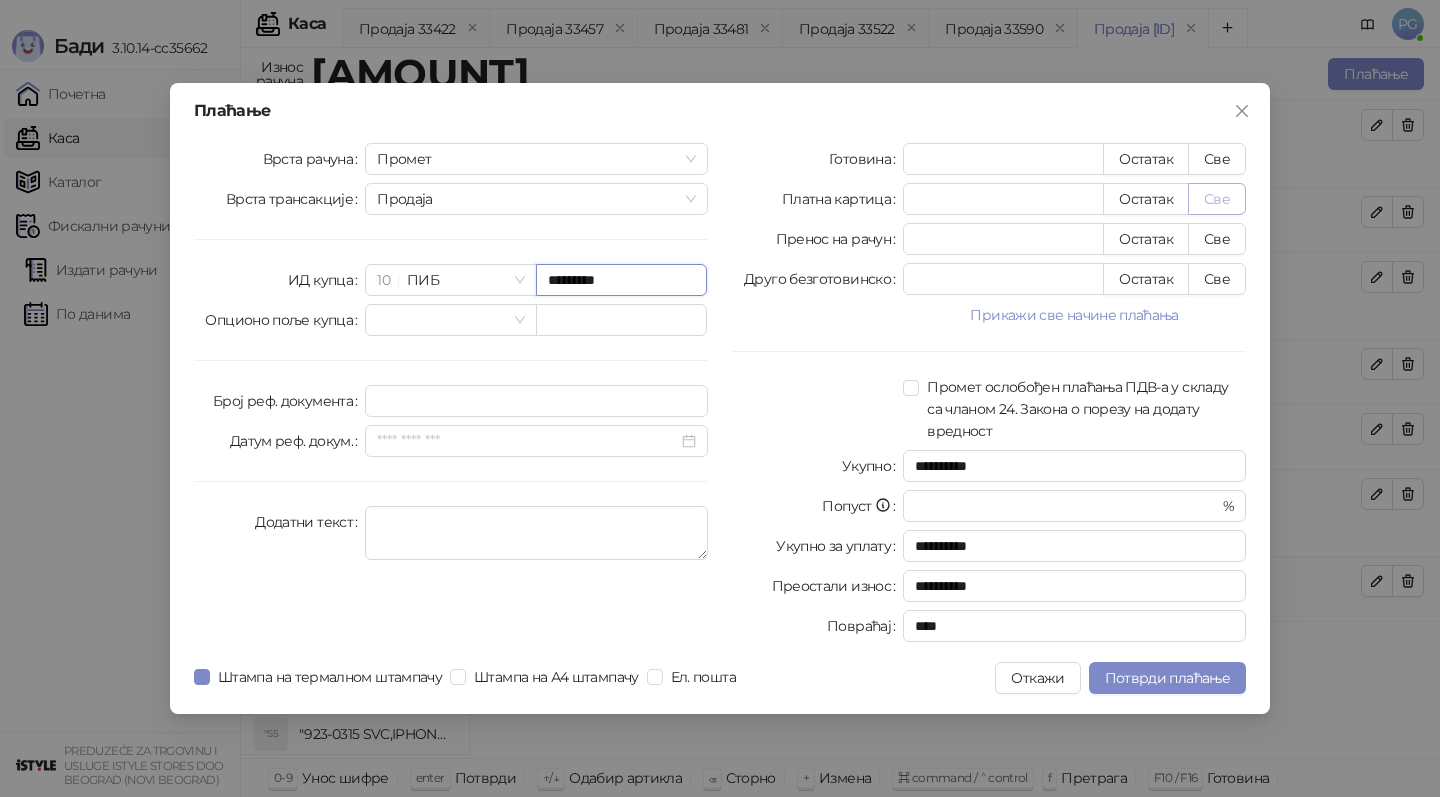 type on "*********" 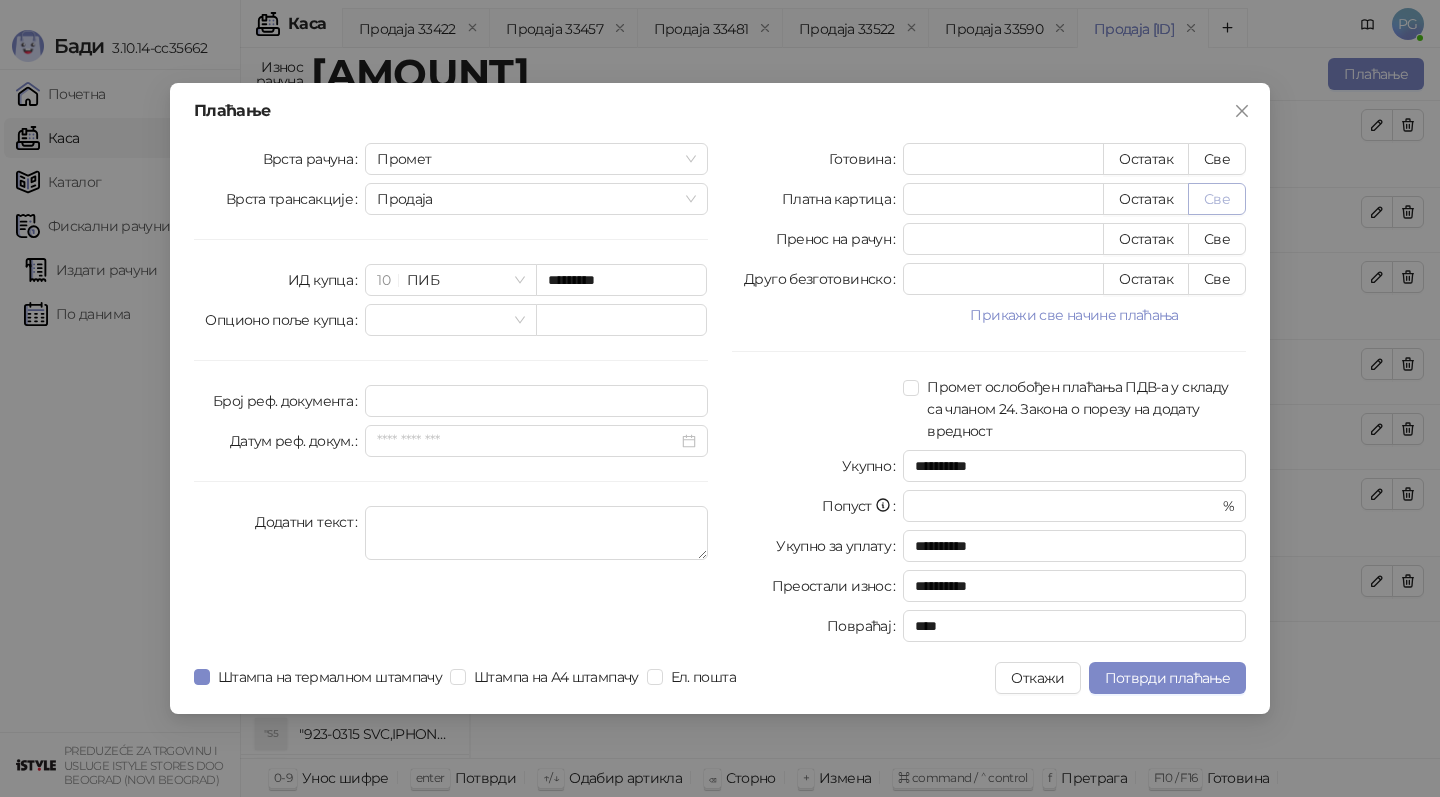 click on "Све" at bounding box center [1217, 199] 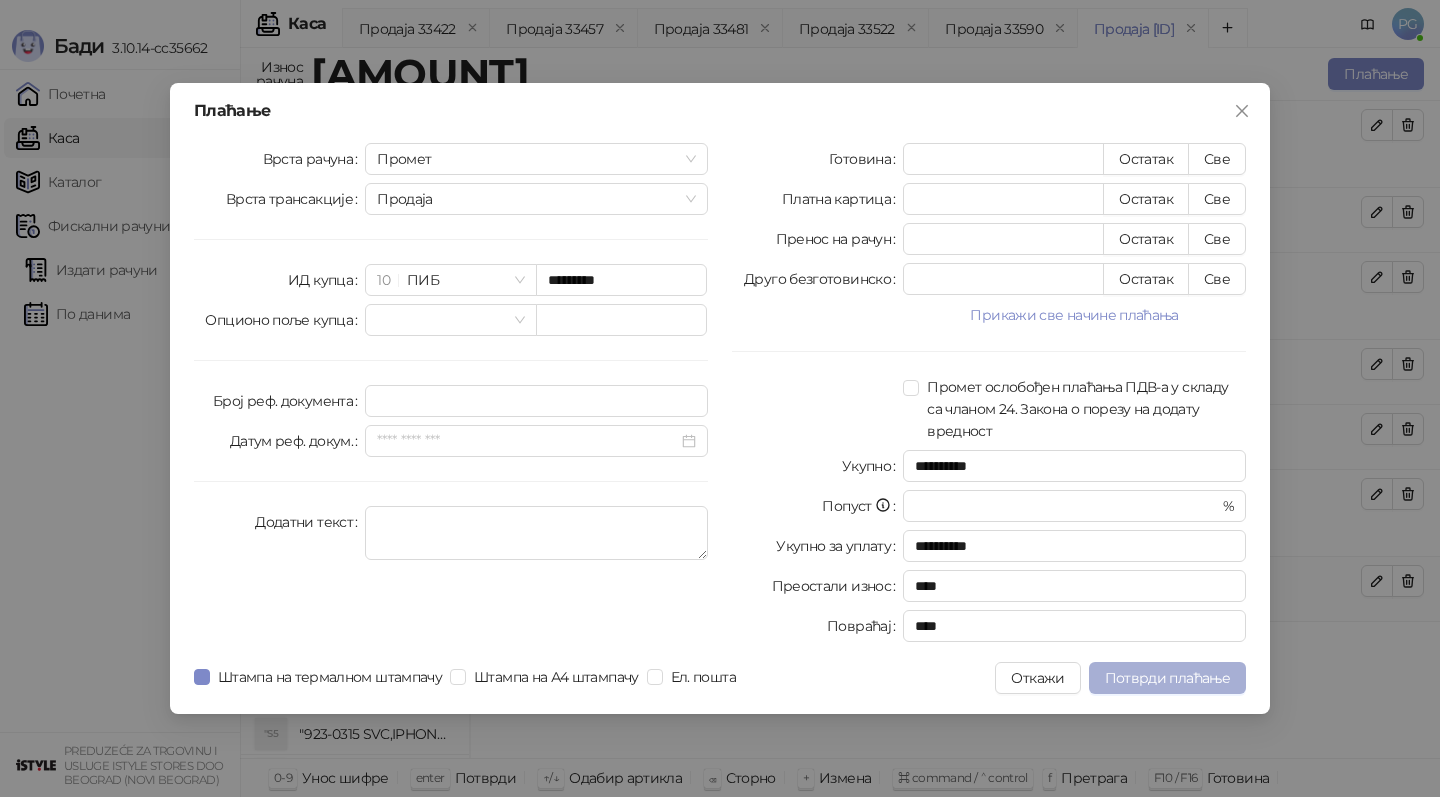 click on "Потврди плаћање" at bounding box center (1167, 678) 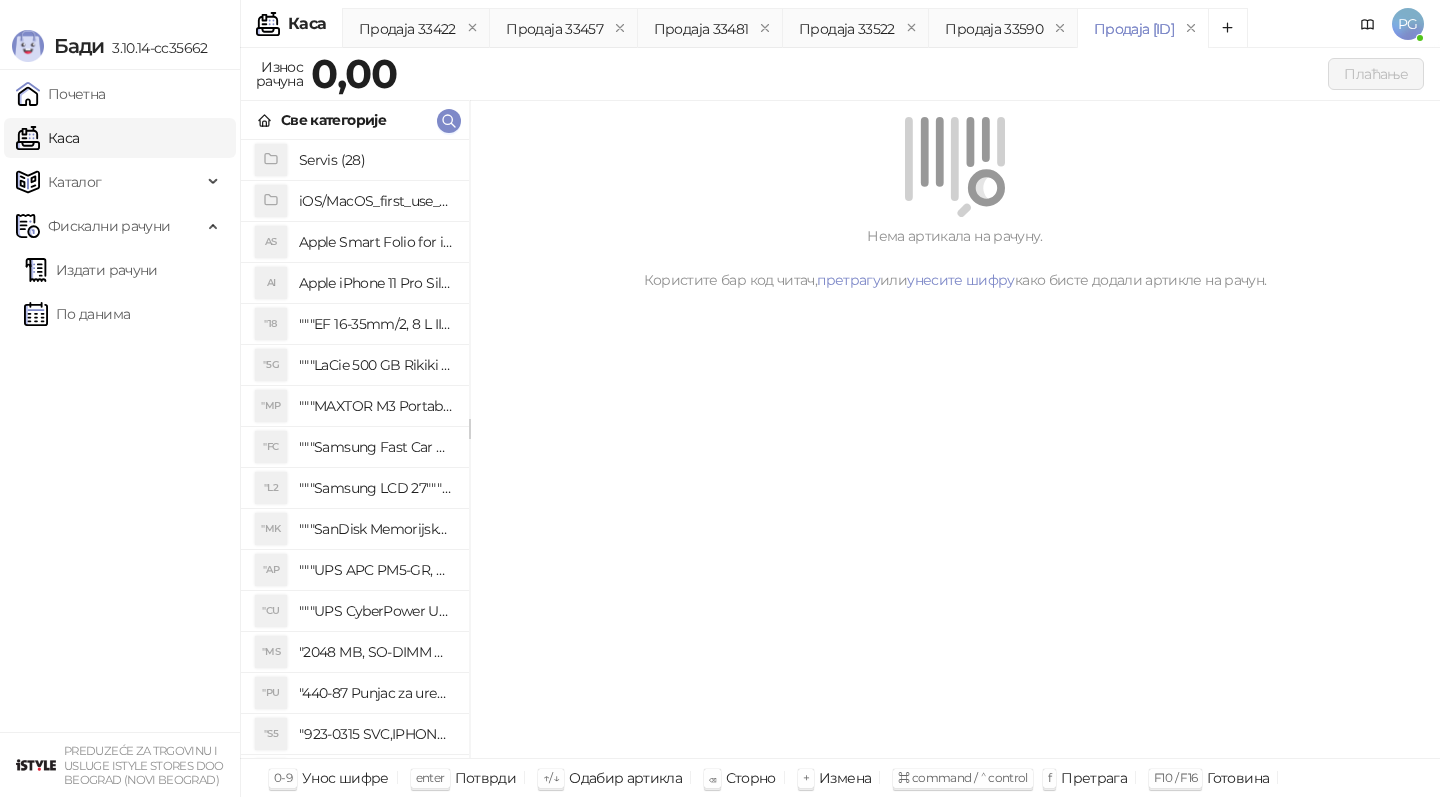 click on "Servis (28)" at bounding box center [376, 160] 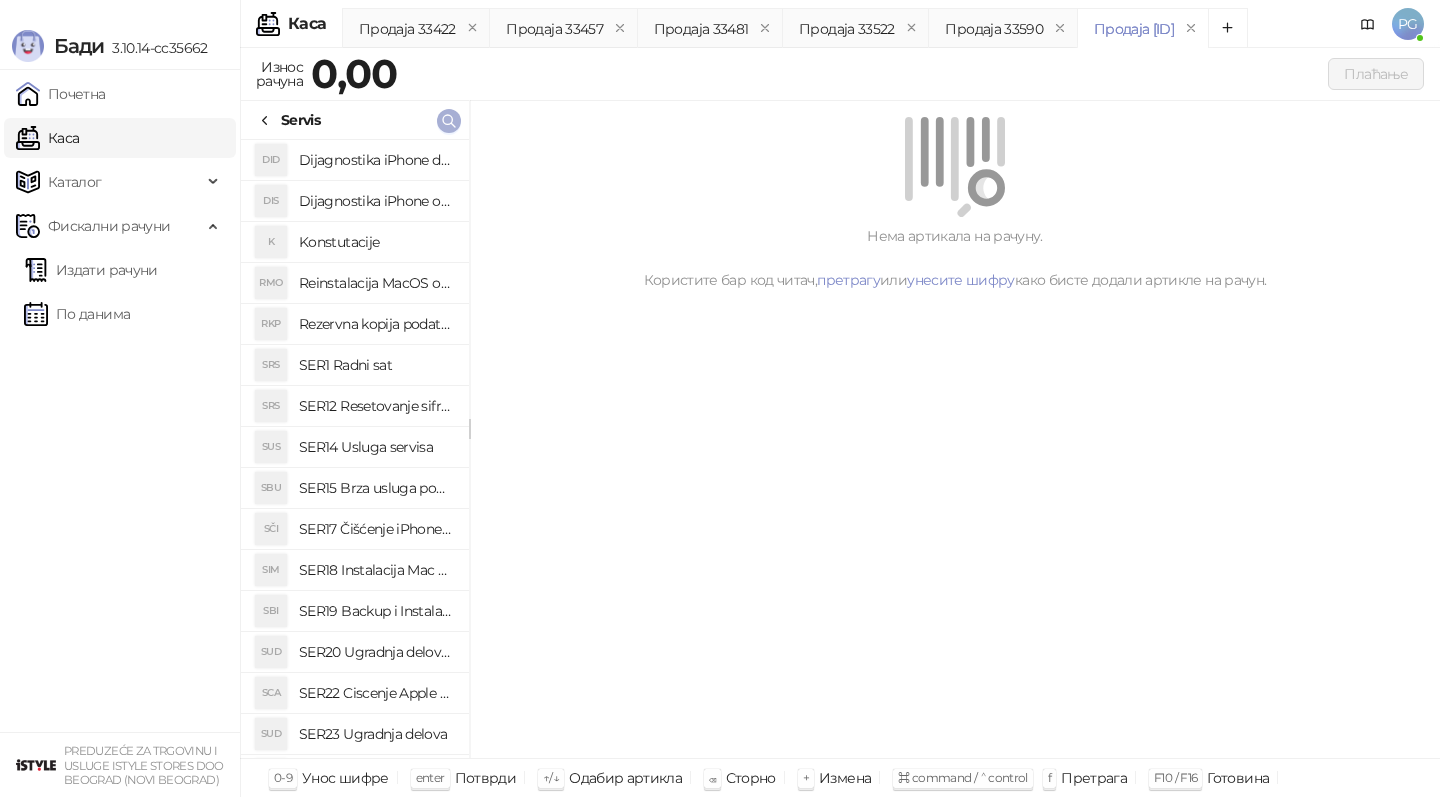 click 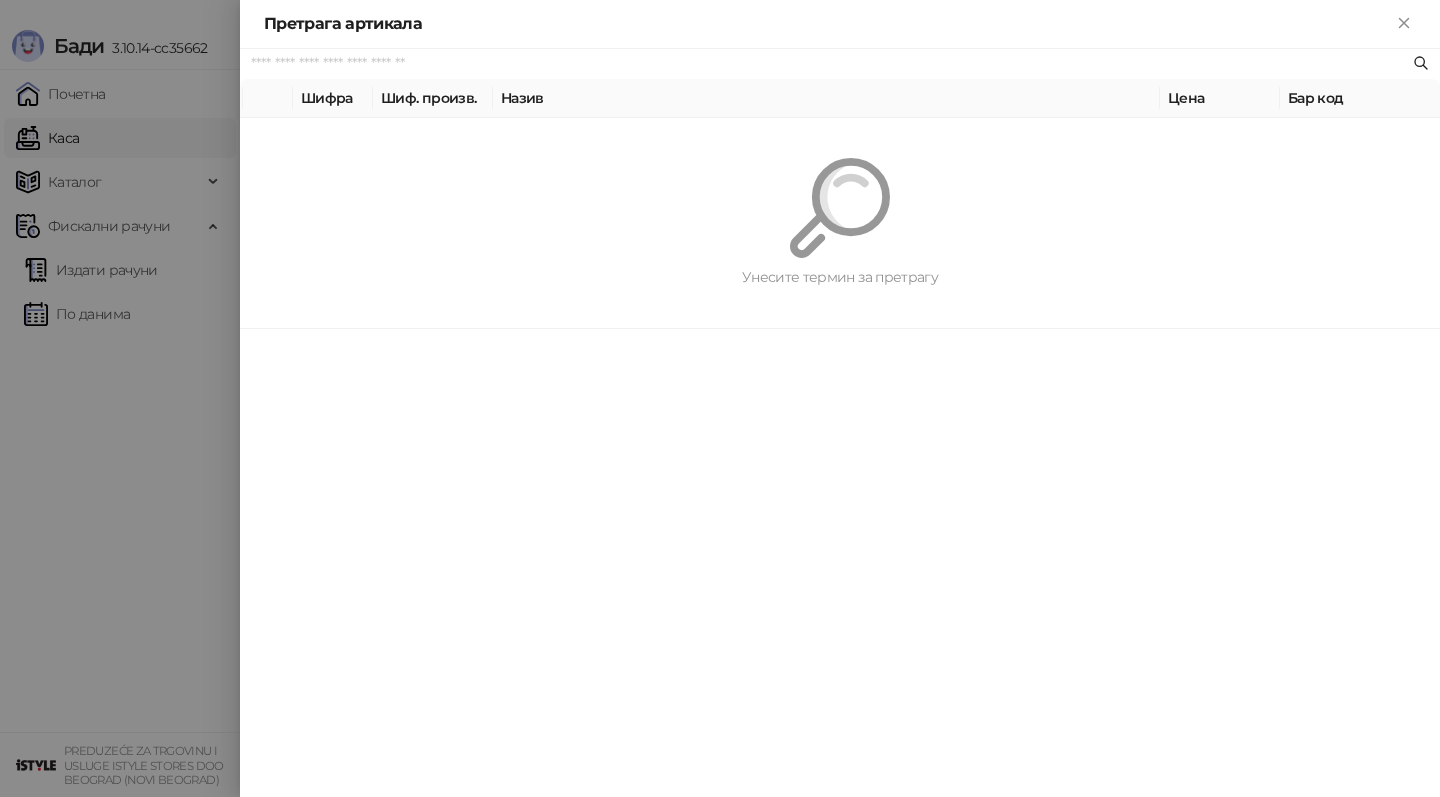 paste on "**********" 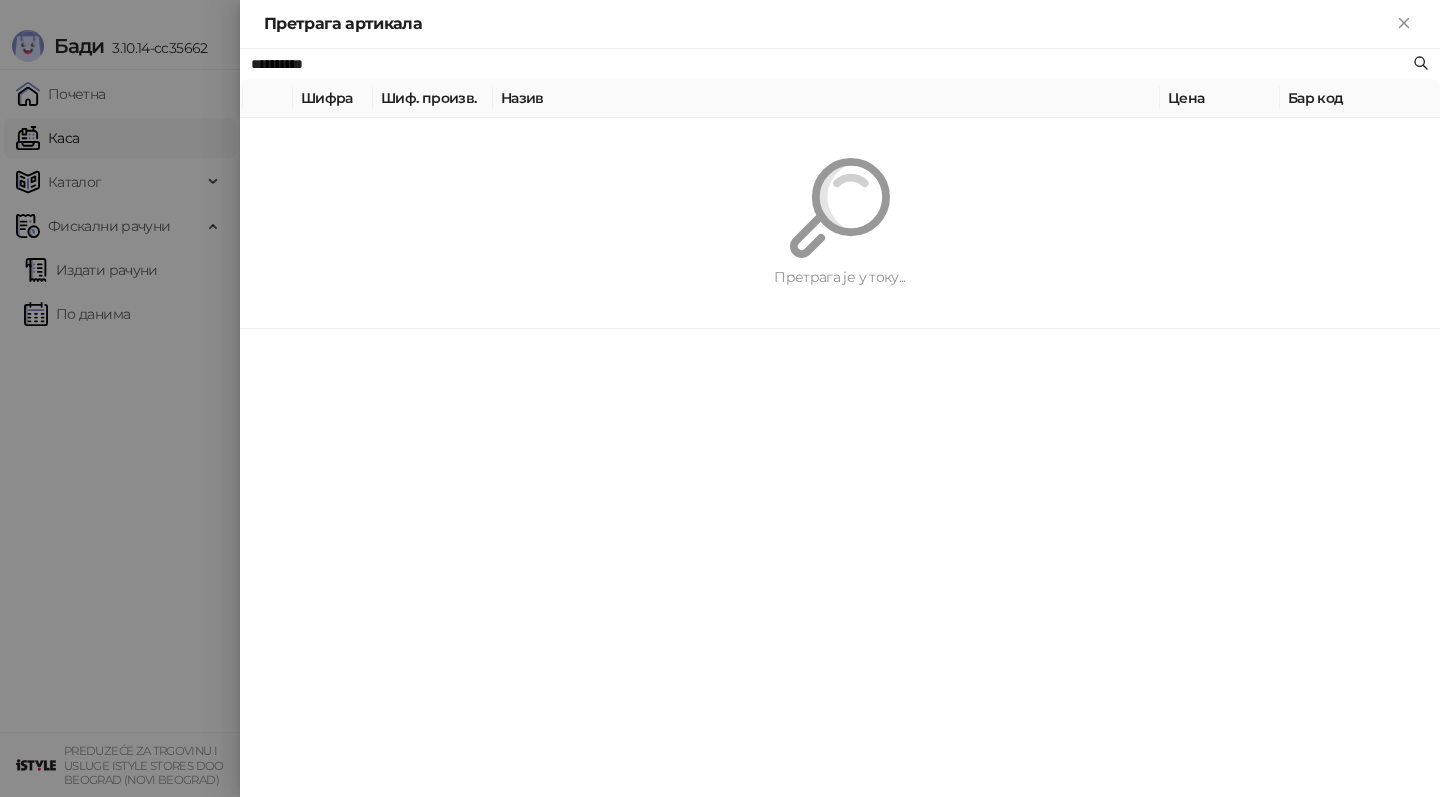 type on "**********" 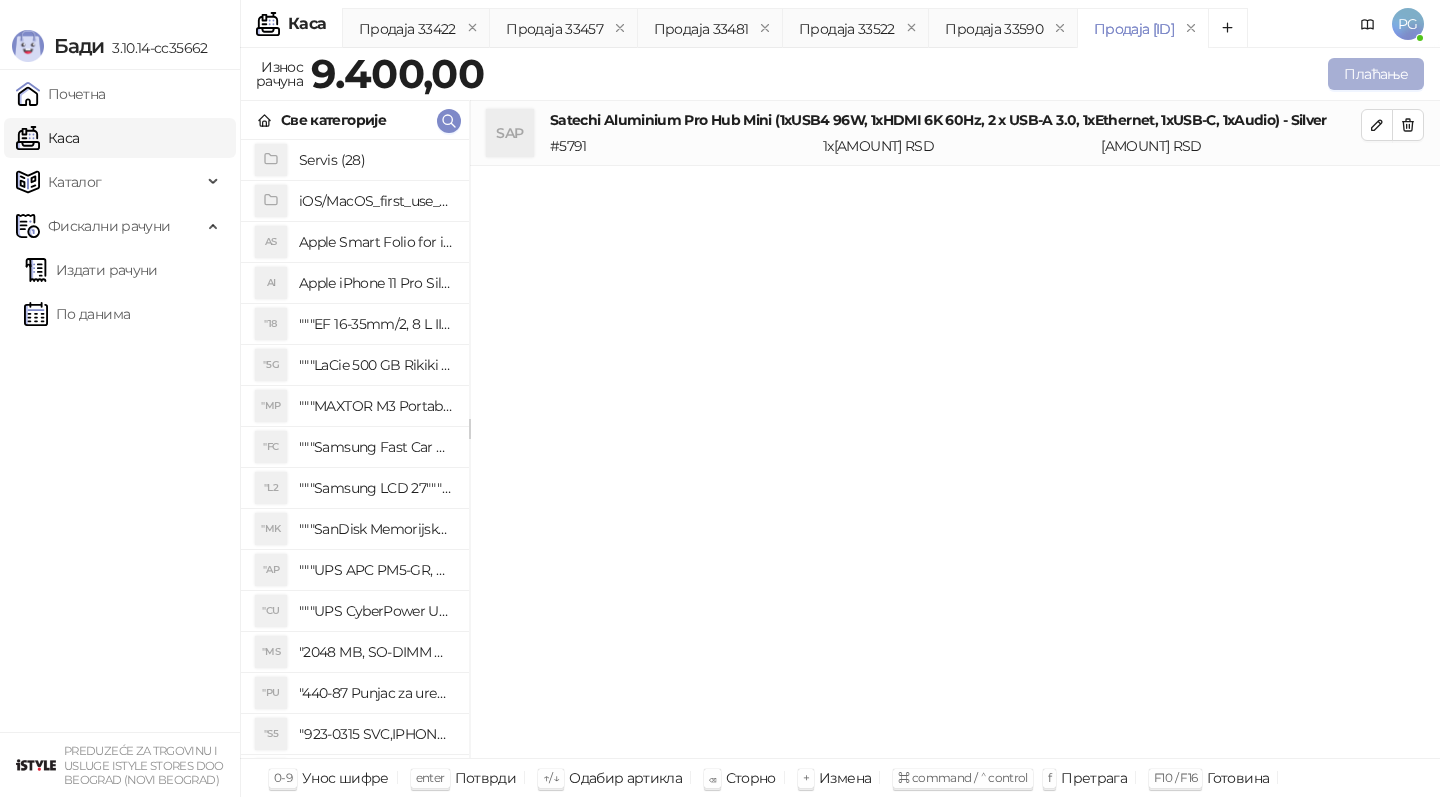 click on "Плаћање" at bounding box center (1376, 74) 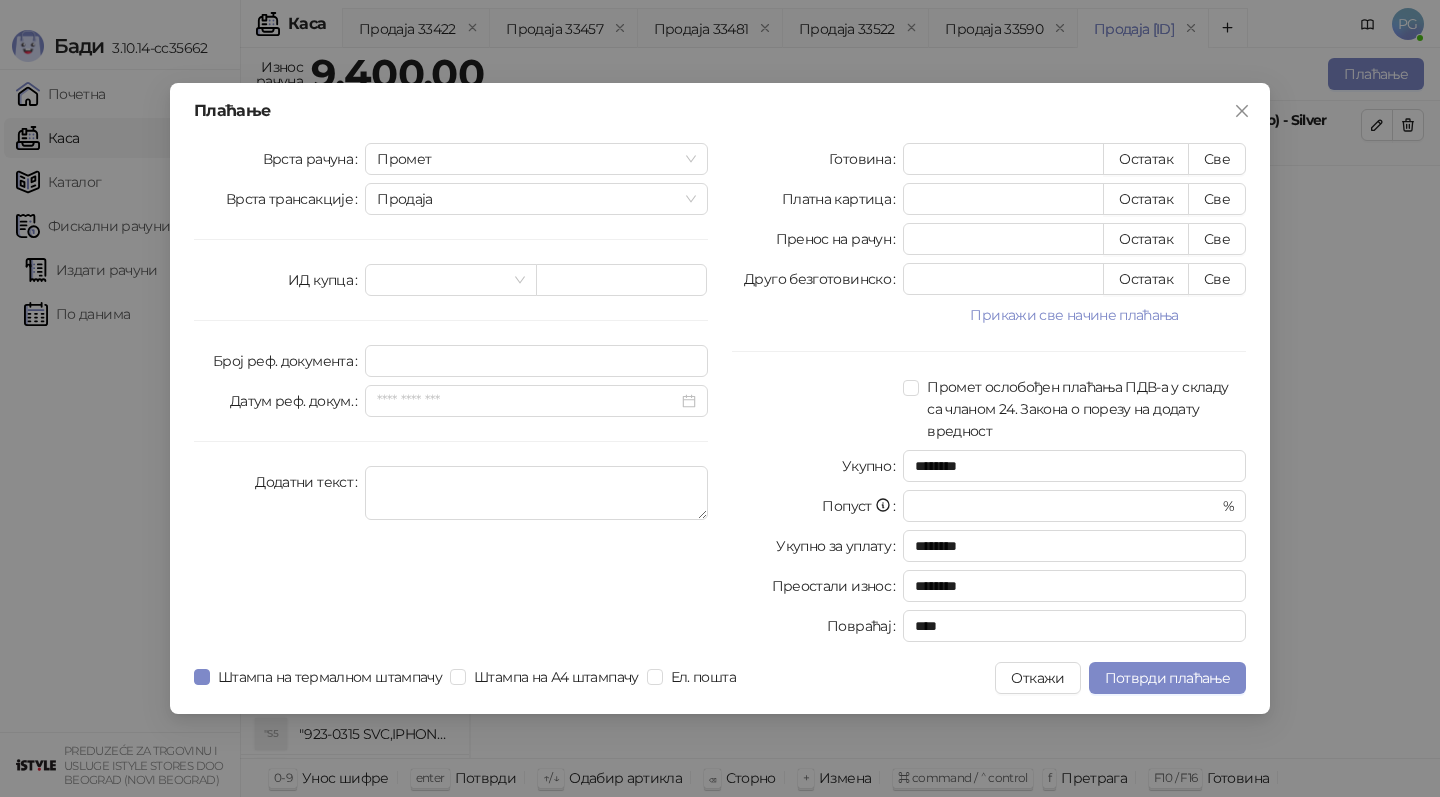 click on "Готовина * Остатак Све Платна картица * Остатак Све Пренос на рачун * Остатак Све Друго безготовинско * Остатак Све Прикажи све начине плаћања Чек * Остатак Све Ваучер * Остатак Све Инстант плаћање * Остатак Све   Промет ослобођен плаћања ПДВ-а у складу са чланом 24. Закона о порезу на додату вредност Укупно ******** Попуст   * % Укупно за уплату ******** Преостали износ ******** Повраћај ****" at bounding box center (989, 396) 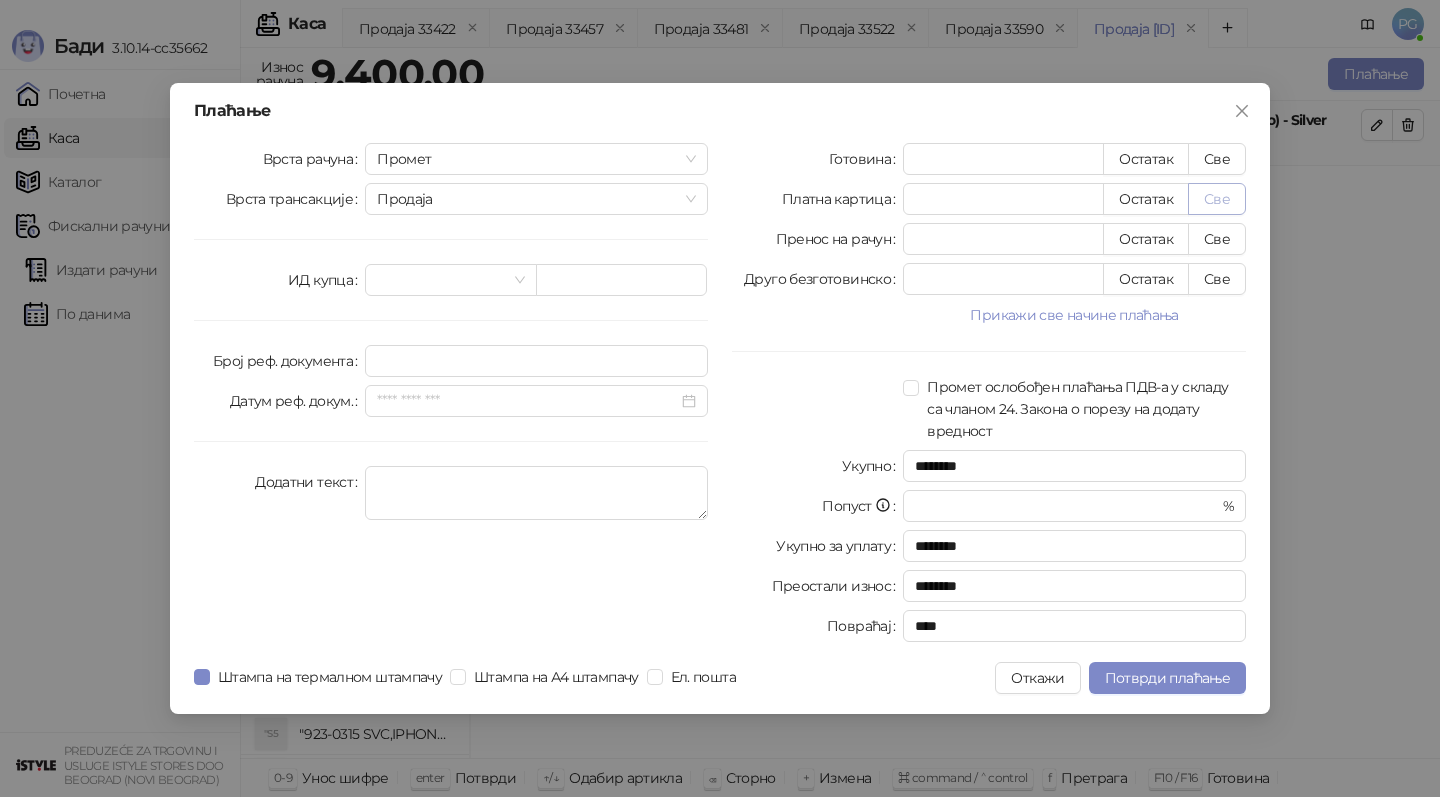 click on "Све" at bounding box center (1217, 199) 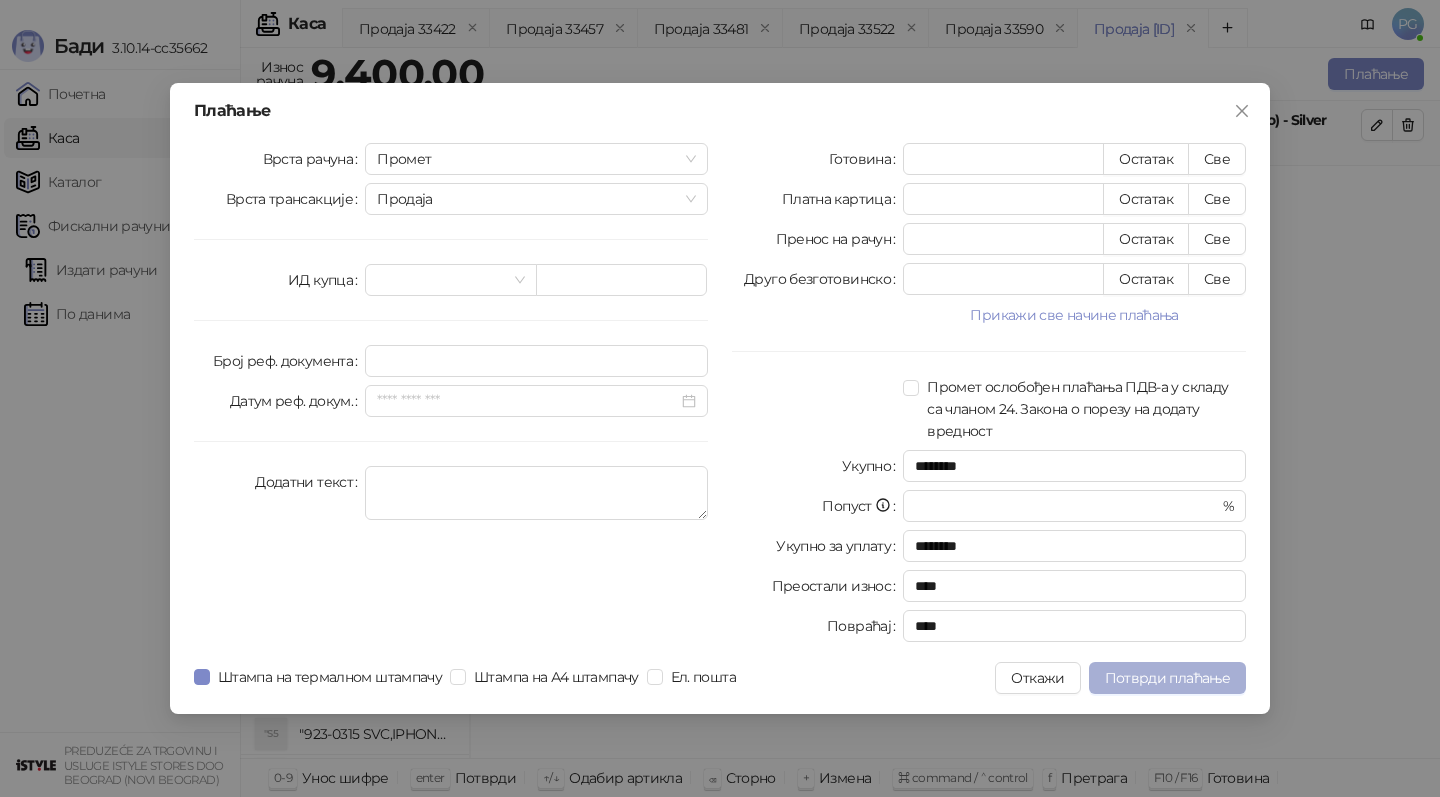 click on "Потврди плаћање" at bounding box center [1167, 678] 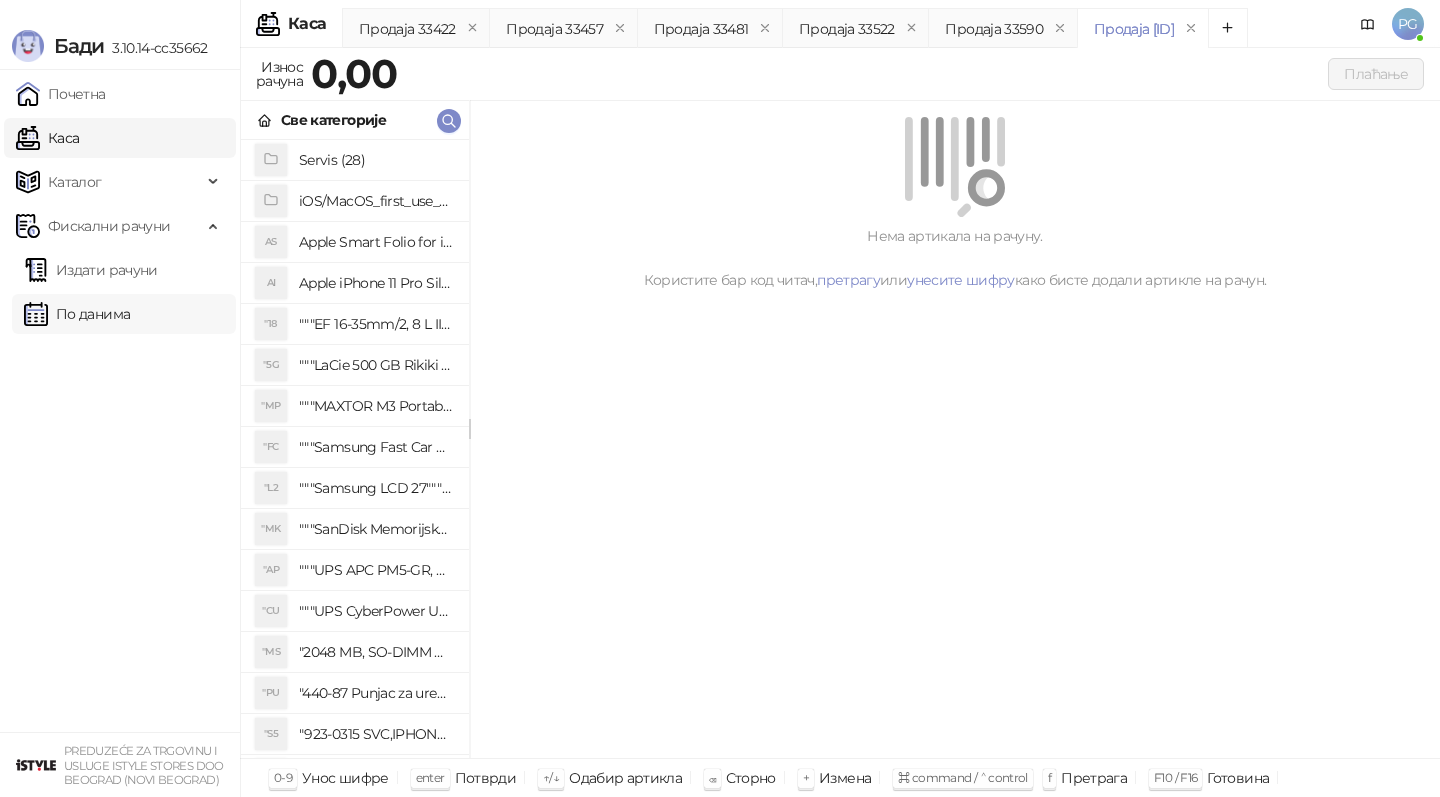 click on "По данима" at bounding box center [77, 314] 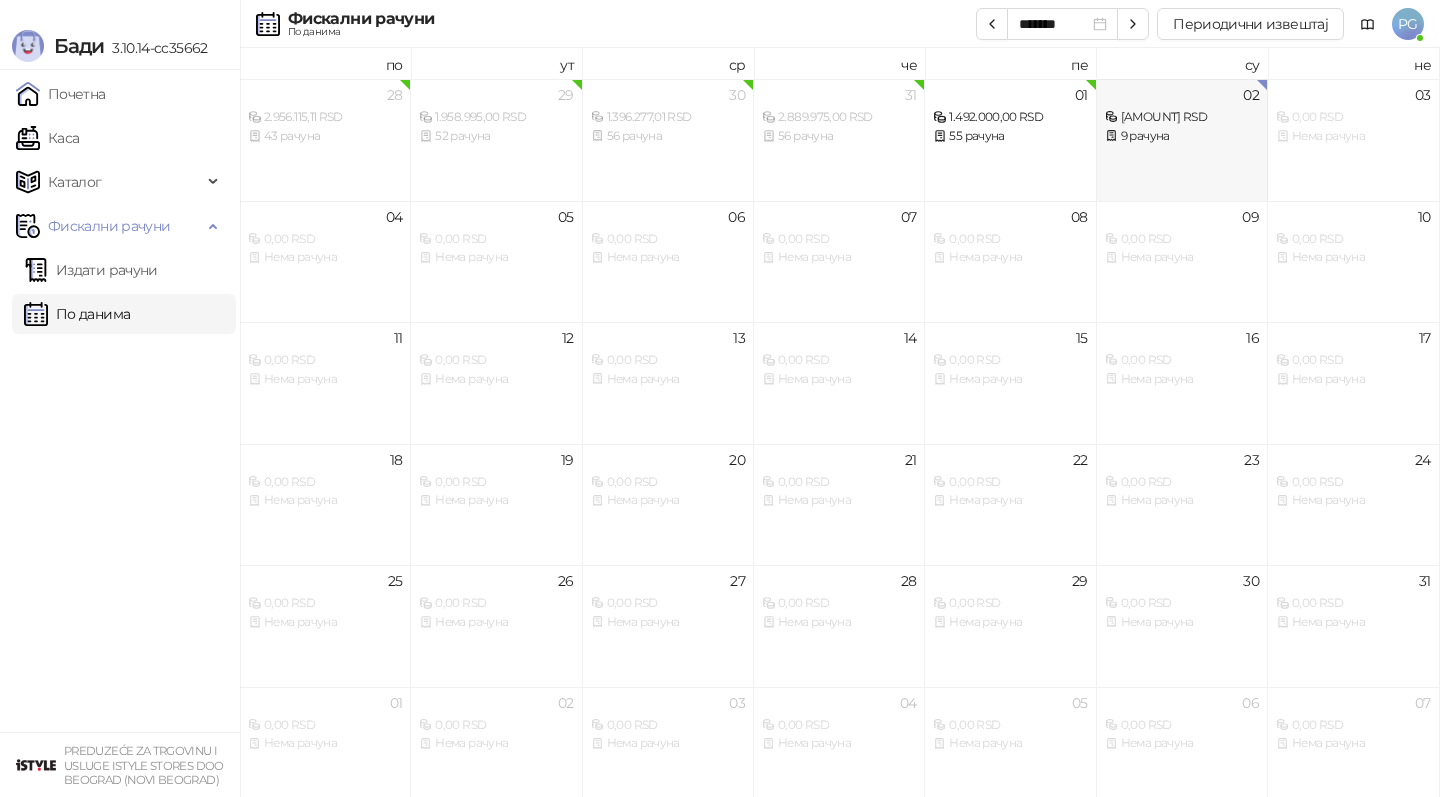 click on "02   [AMOUNT] RSD   9 рачуна" at bounding box center [1182, 140] 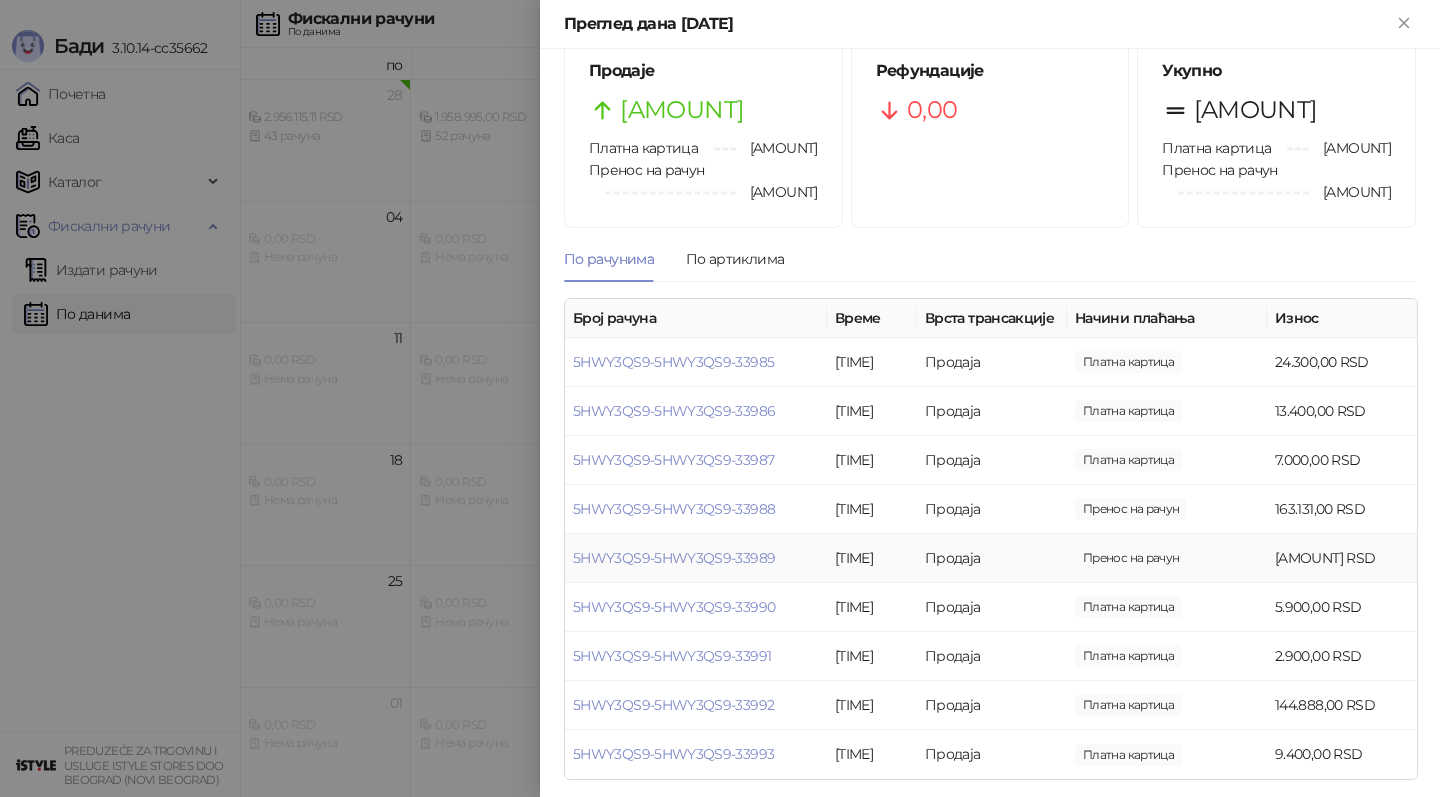 scroll, scrollTop: 45, scrollLeft: 0, axis: vertical 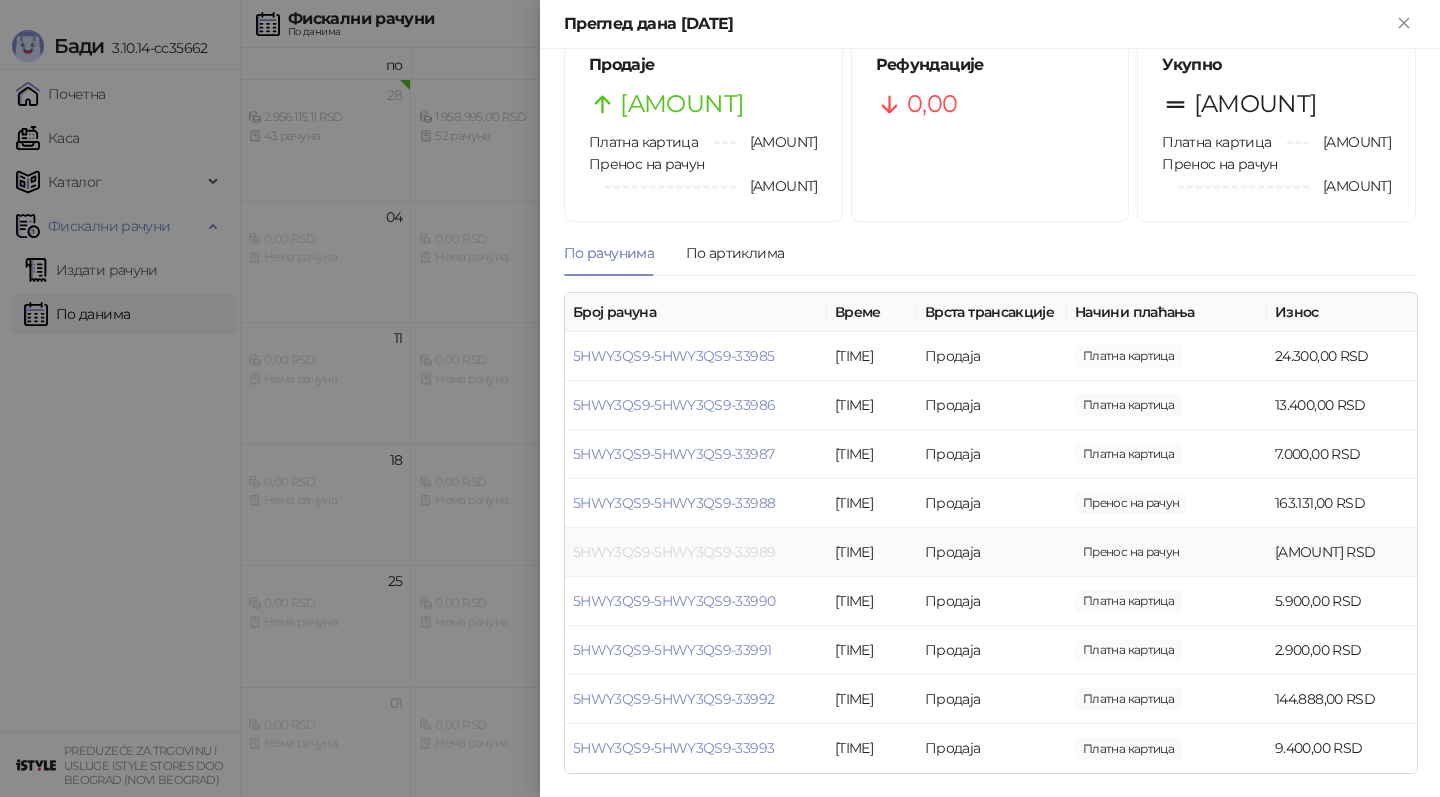 click on "5HWY3QS9-5HWY3QS9-33989" at bounding box center (674, 552) 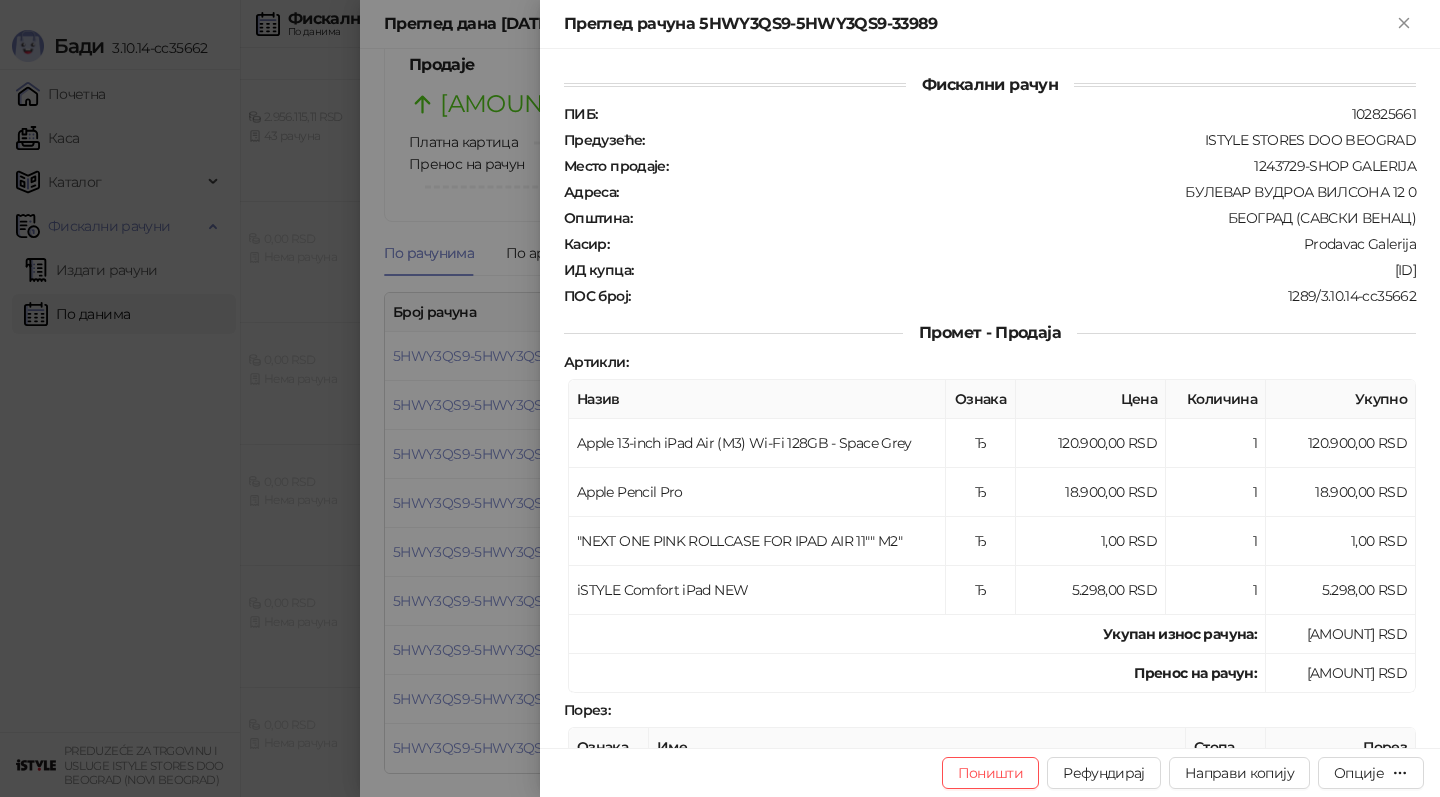 click at bounding box center (720, 398) 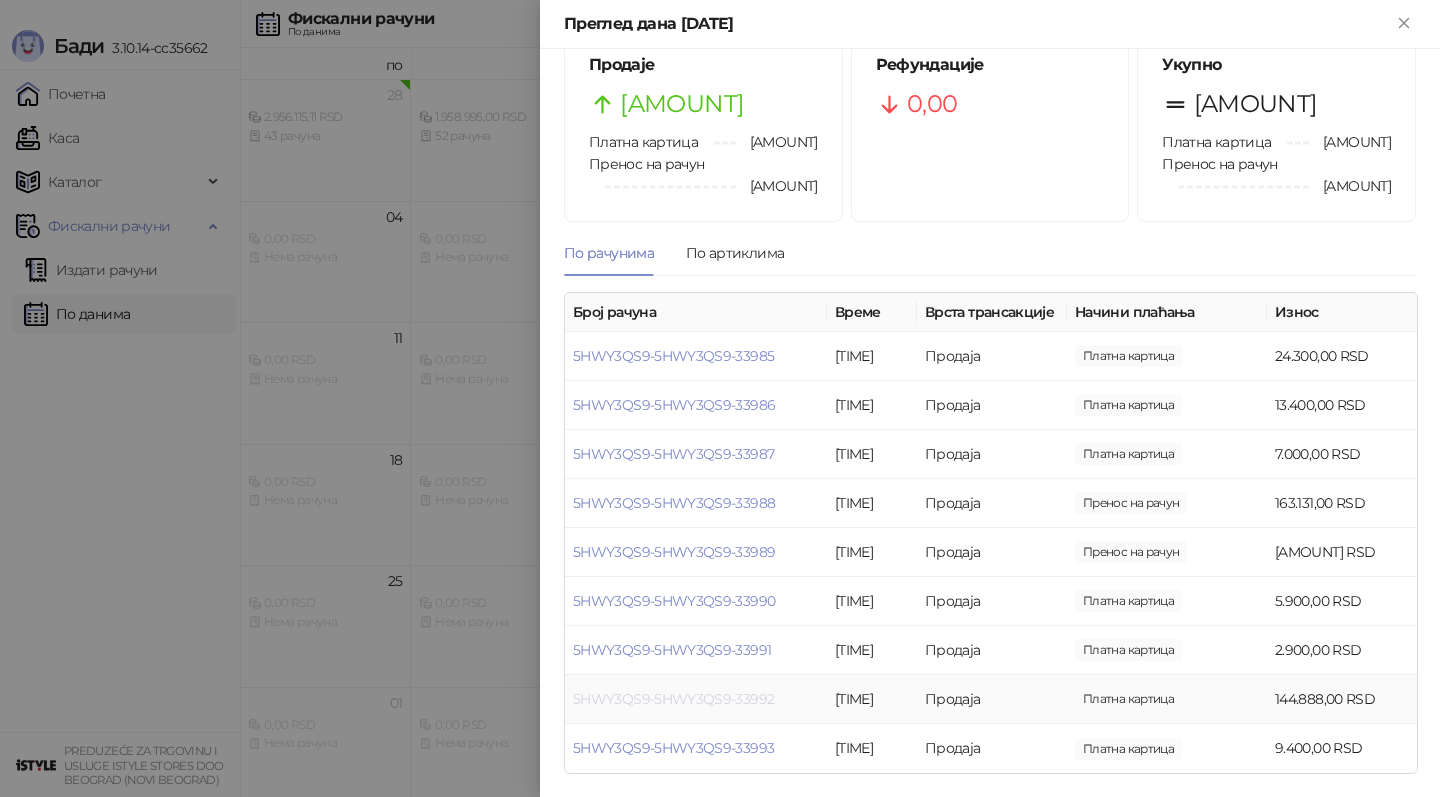 click on "5HWY3QS9-5HWY3QS9-33992" at bounding box center (673, 699) 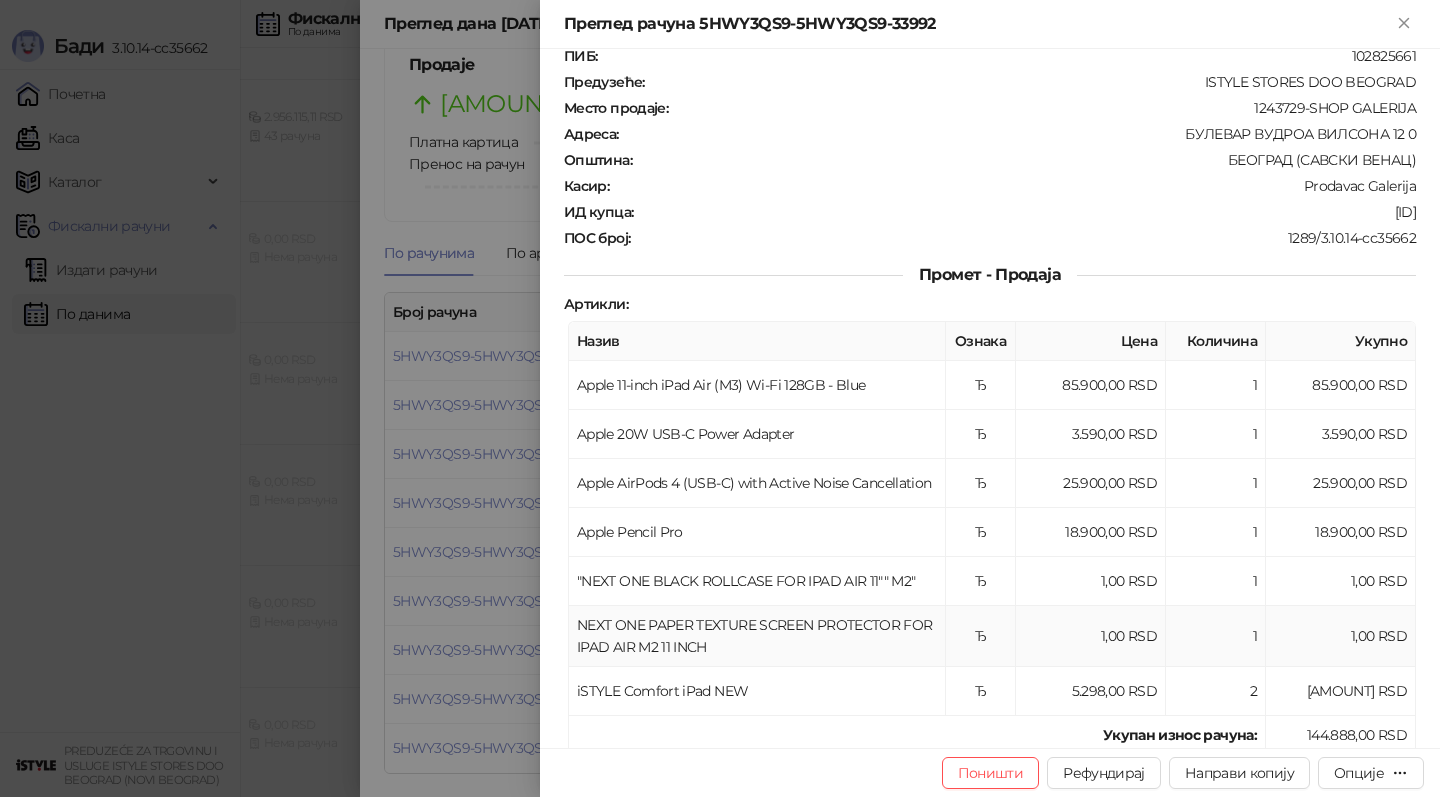 scroll, scrollTop: 86, scrollLeft: 0, axis: vertical 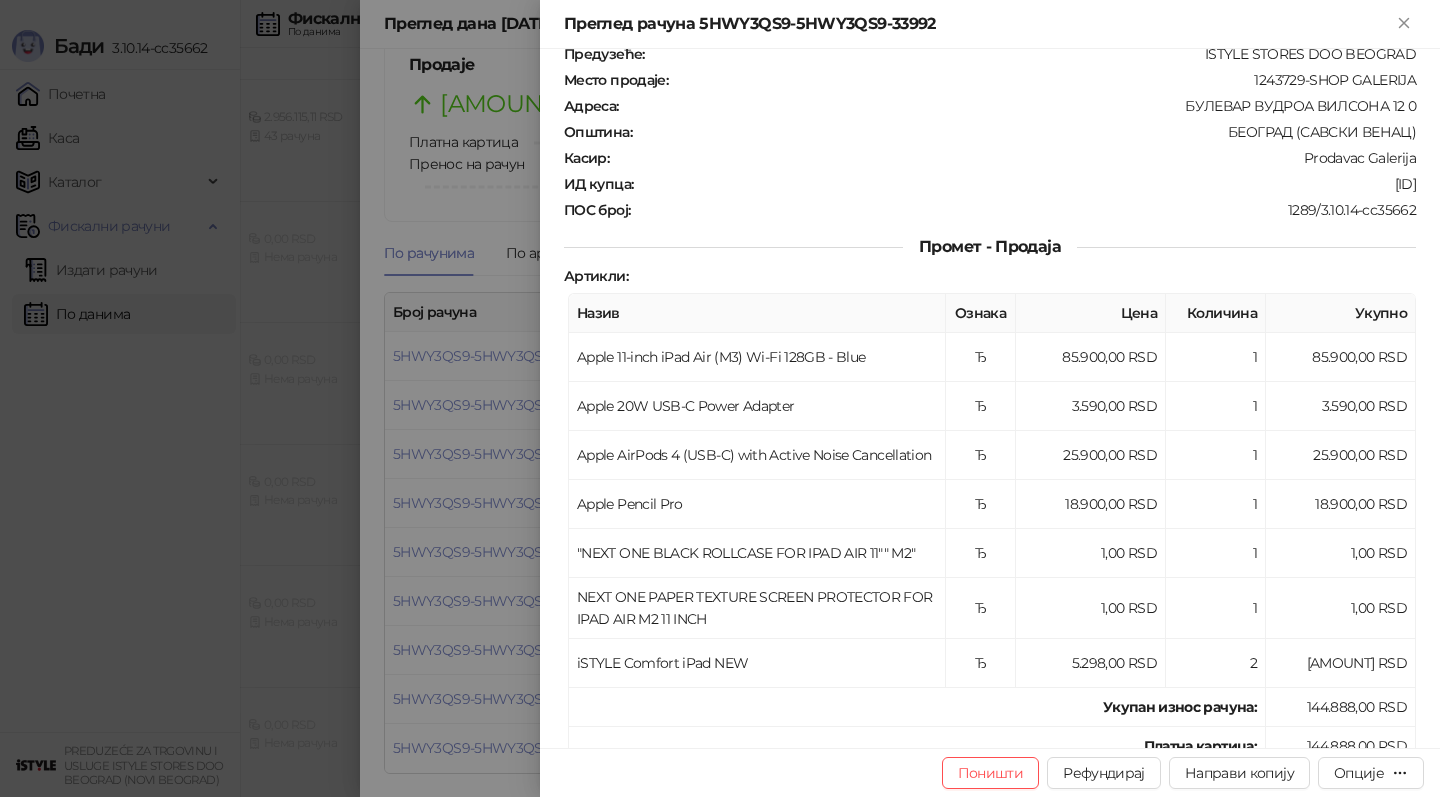 click at bounding box center (720, 398) 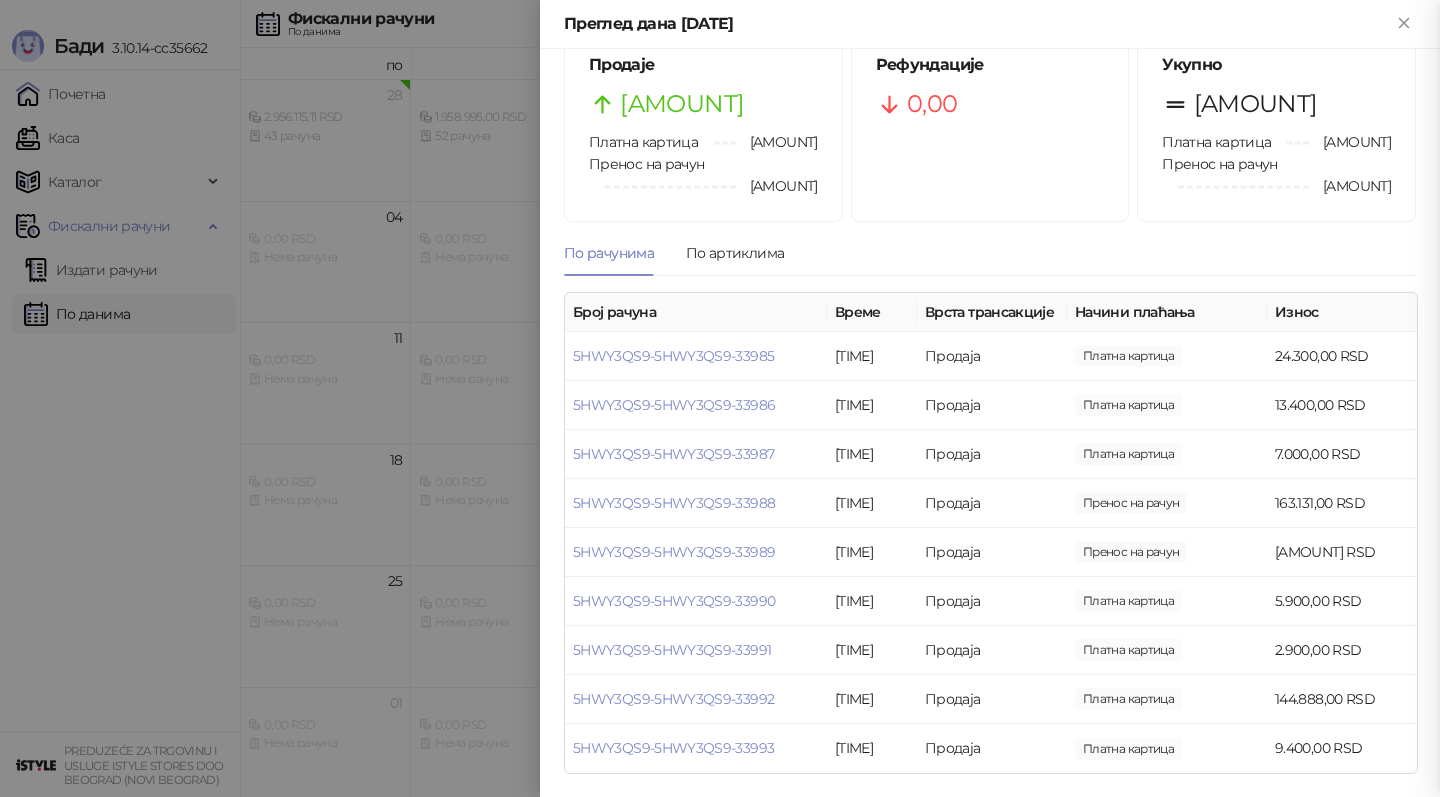 click at bounding box center [720, 398] 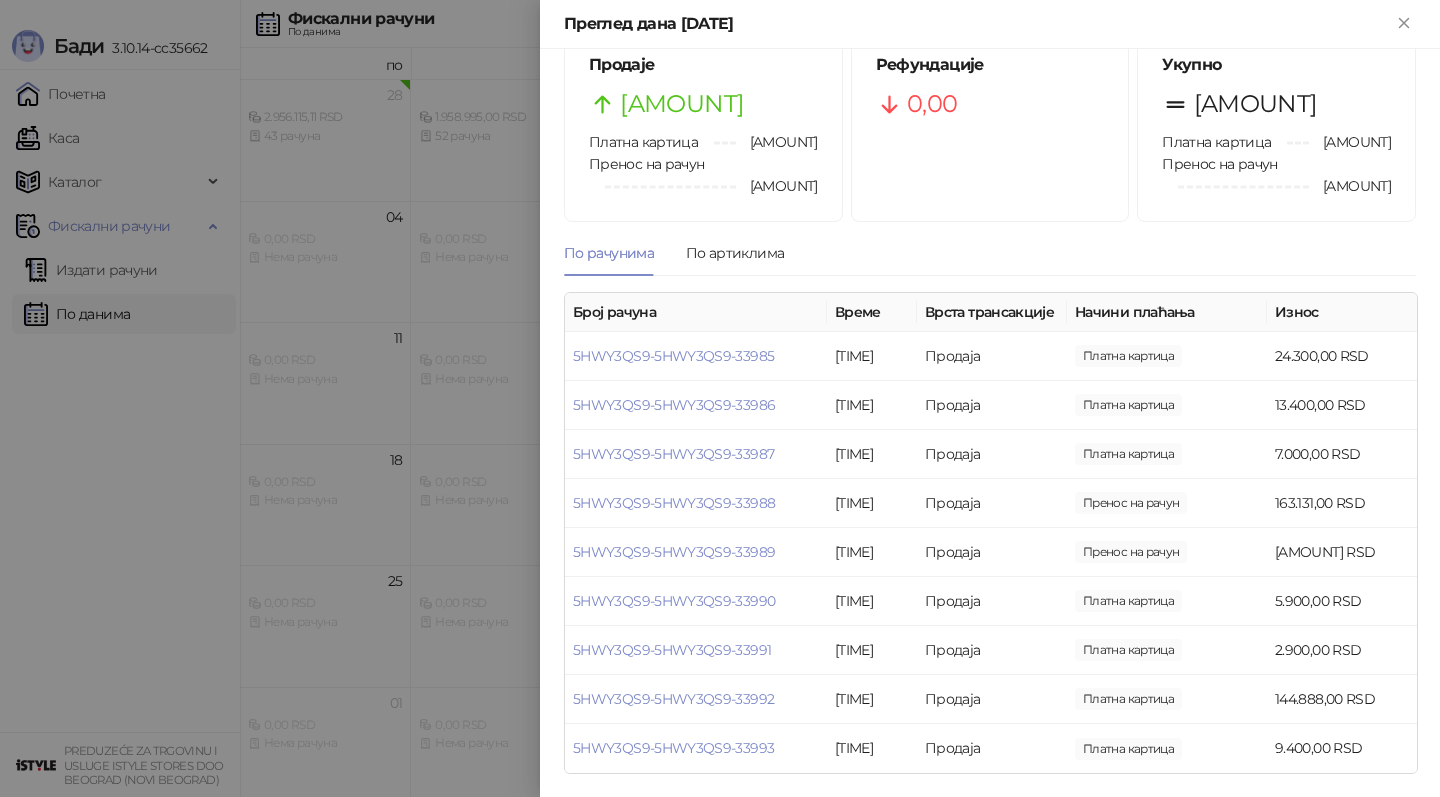 click at bounding box center [720, 398] 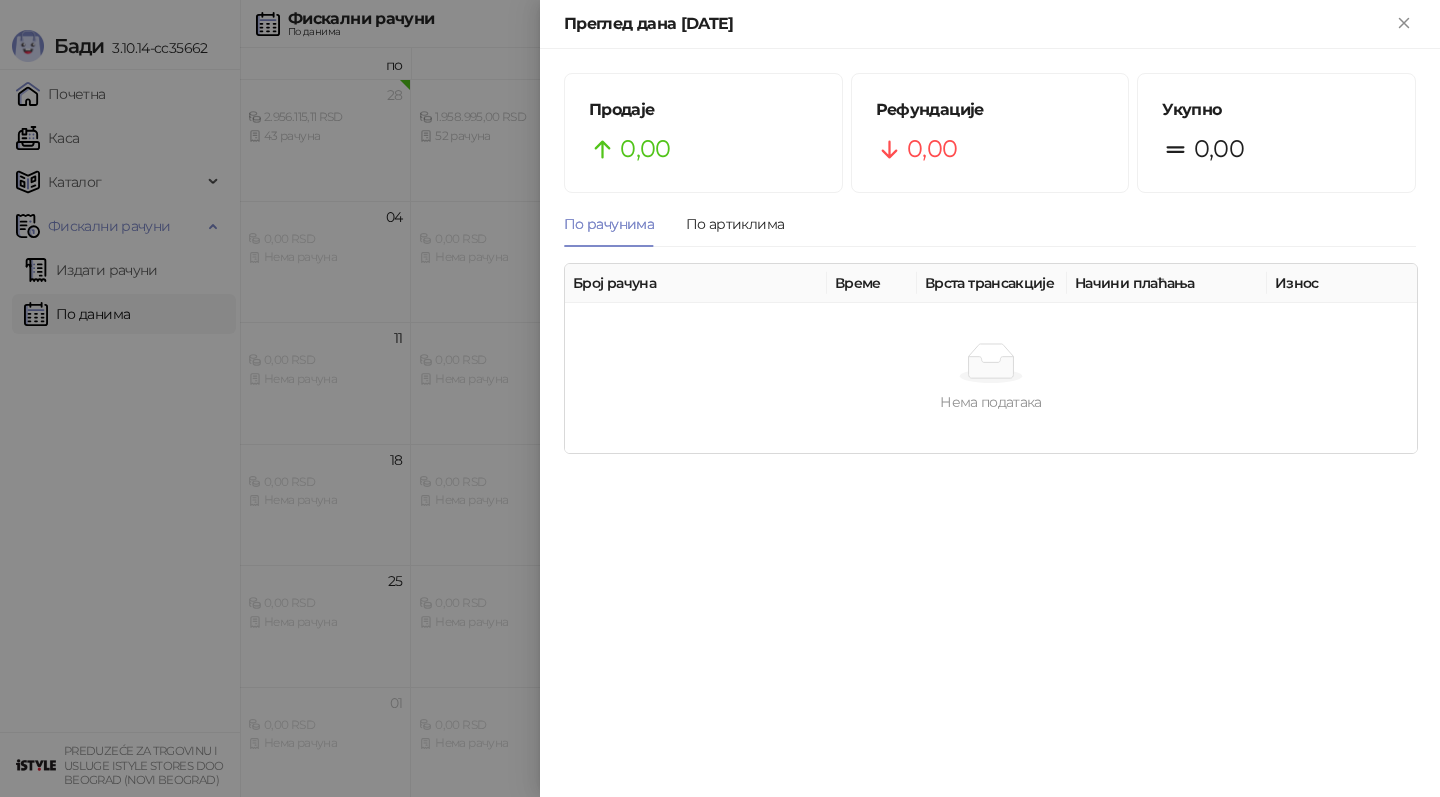 scroll, scrollTop: 0, scrollLeft: 0, axis: both 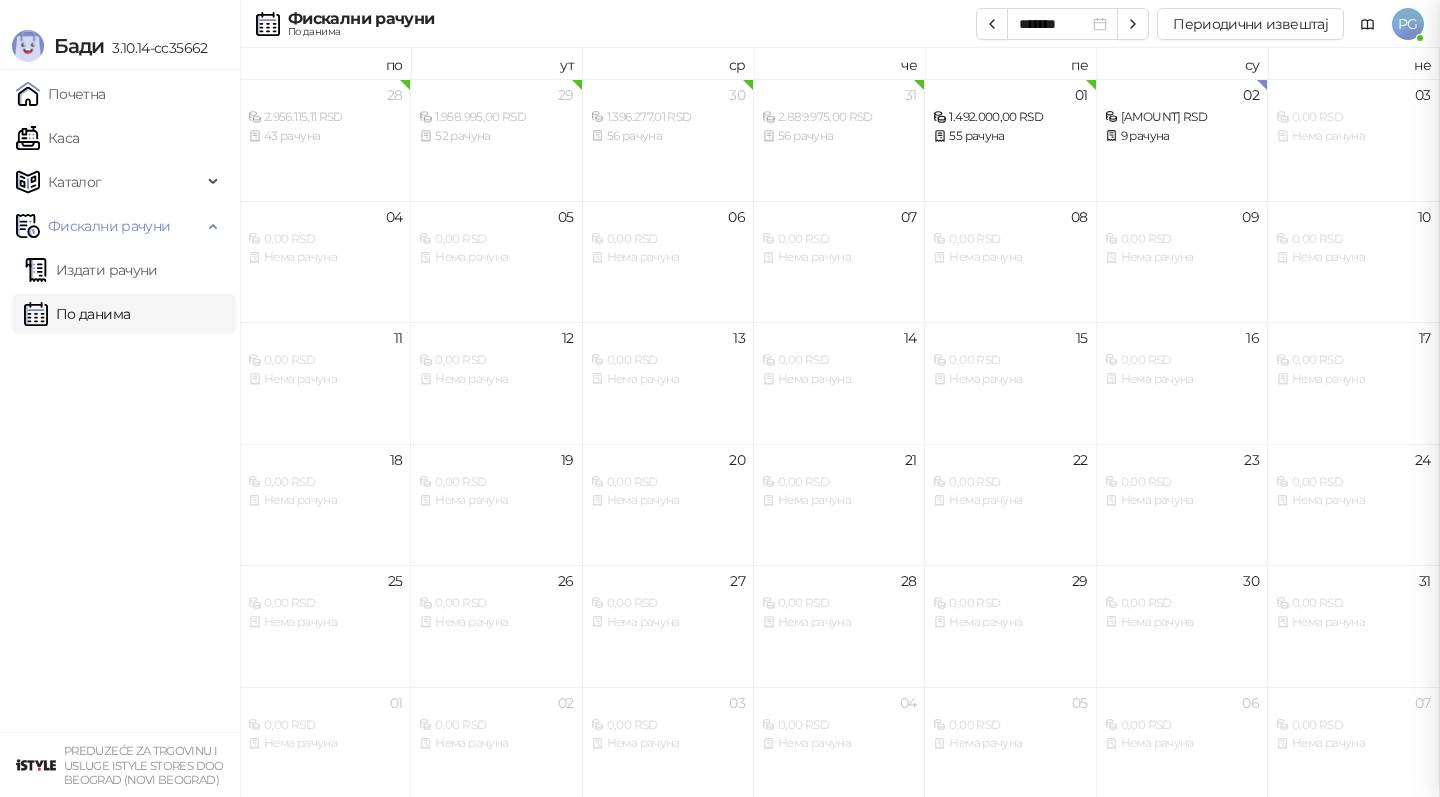 click at bounding box center (720, 398) 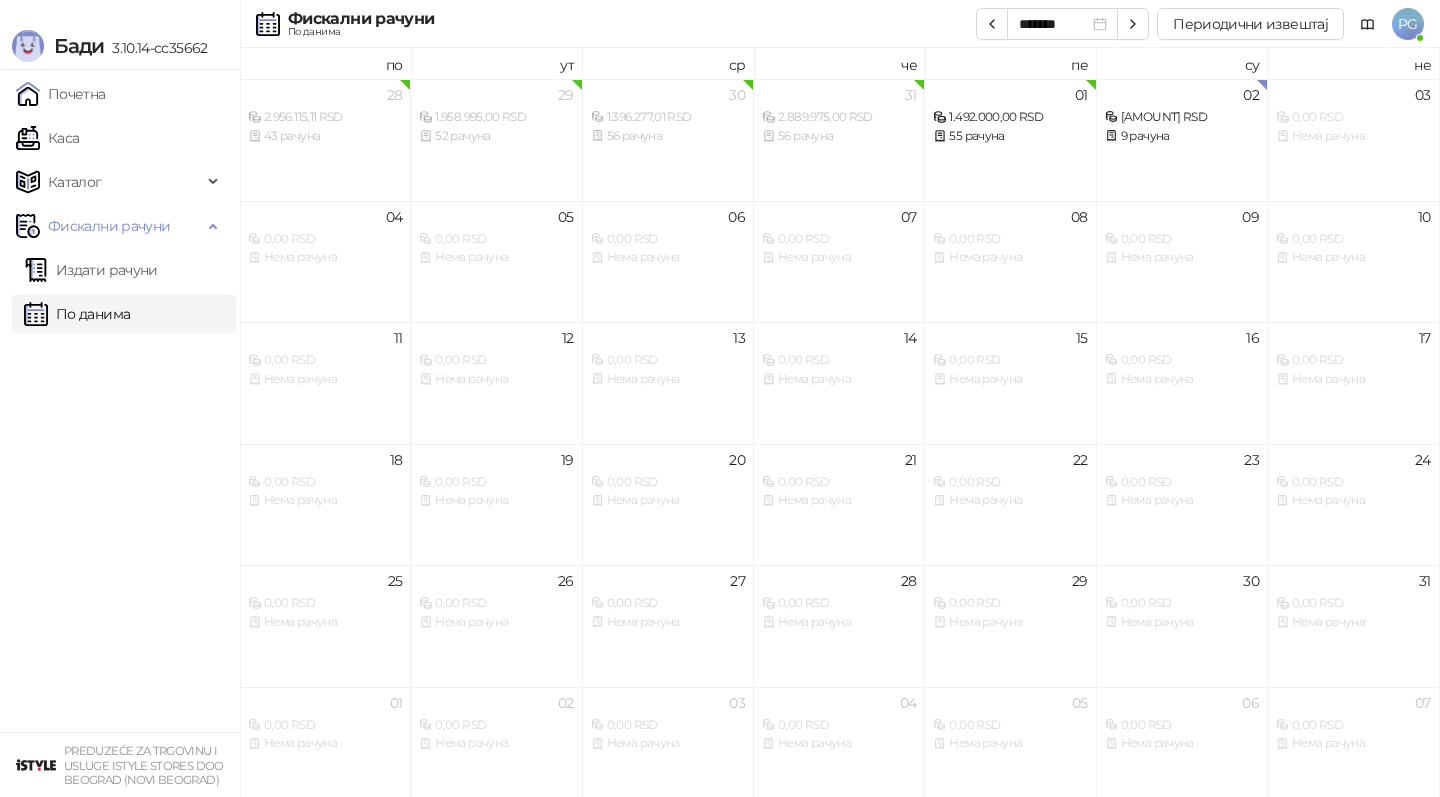 click on "Каса" at bounding box center [47, 138] 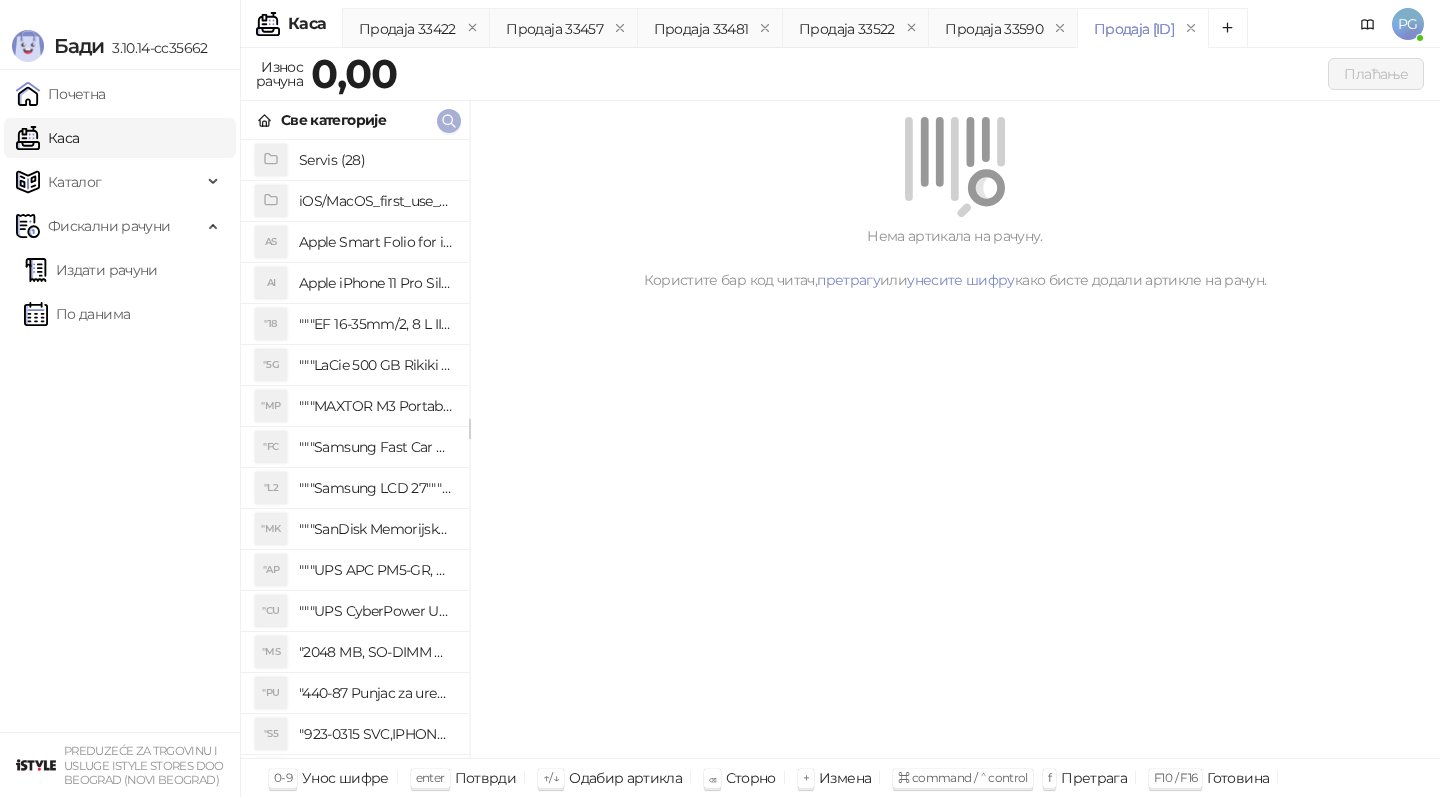 click 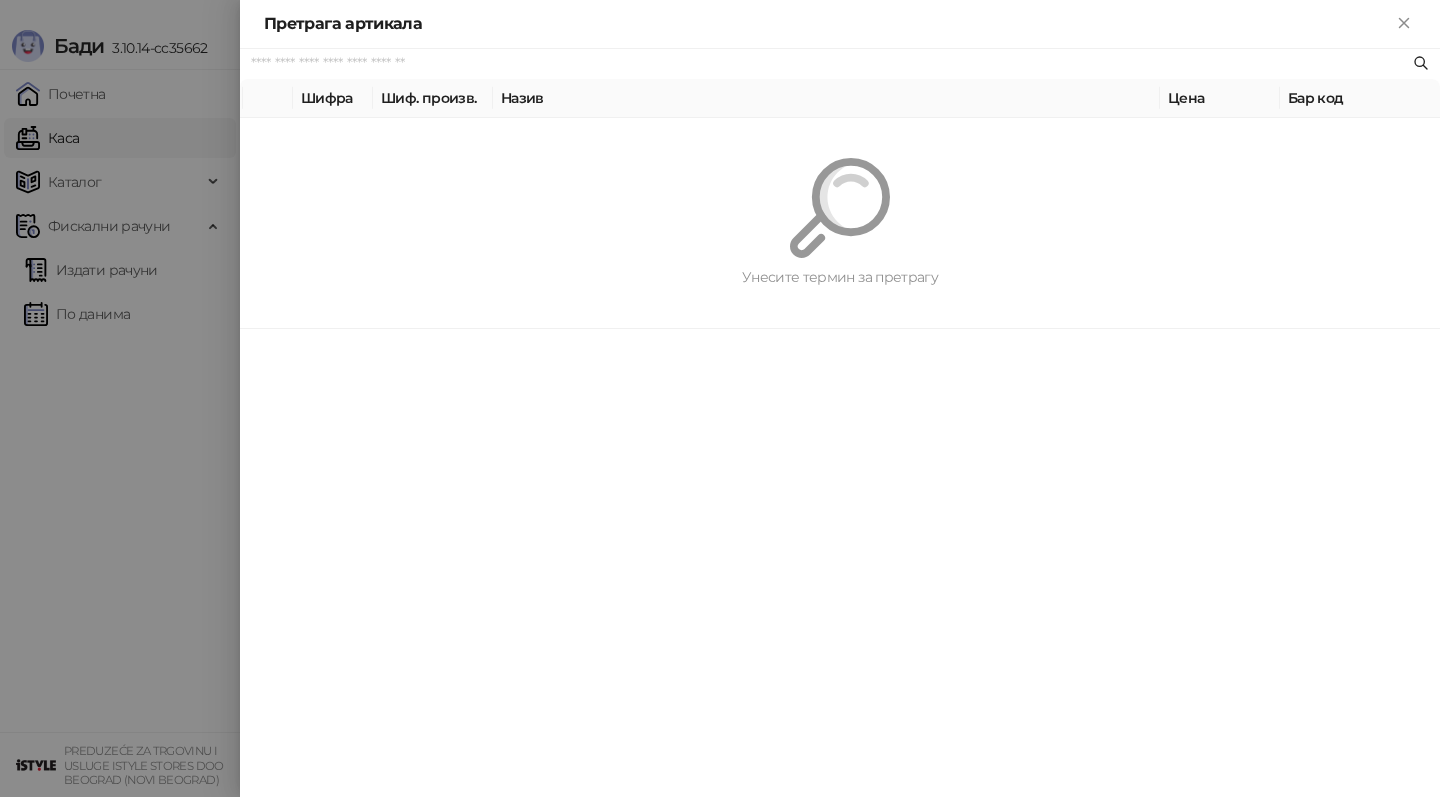 paste on "*********" 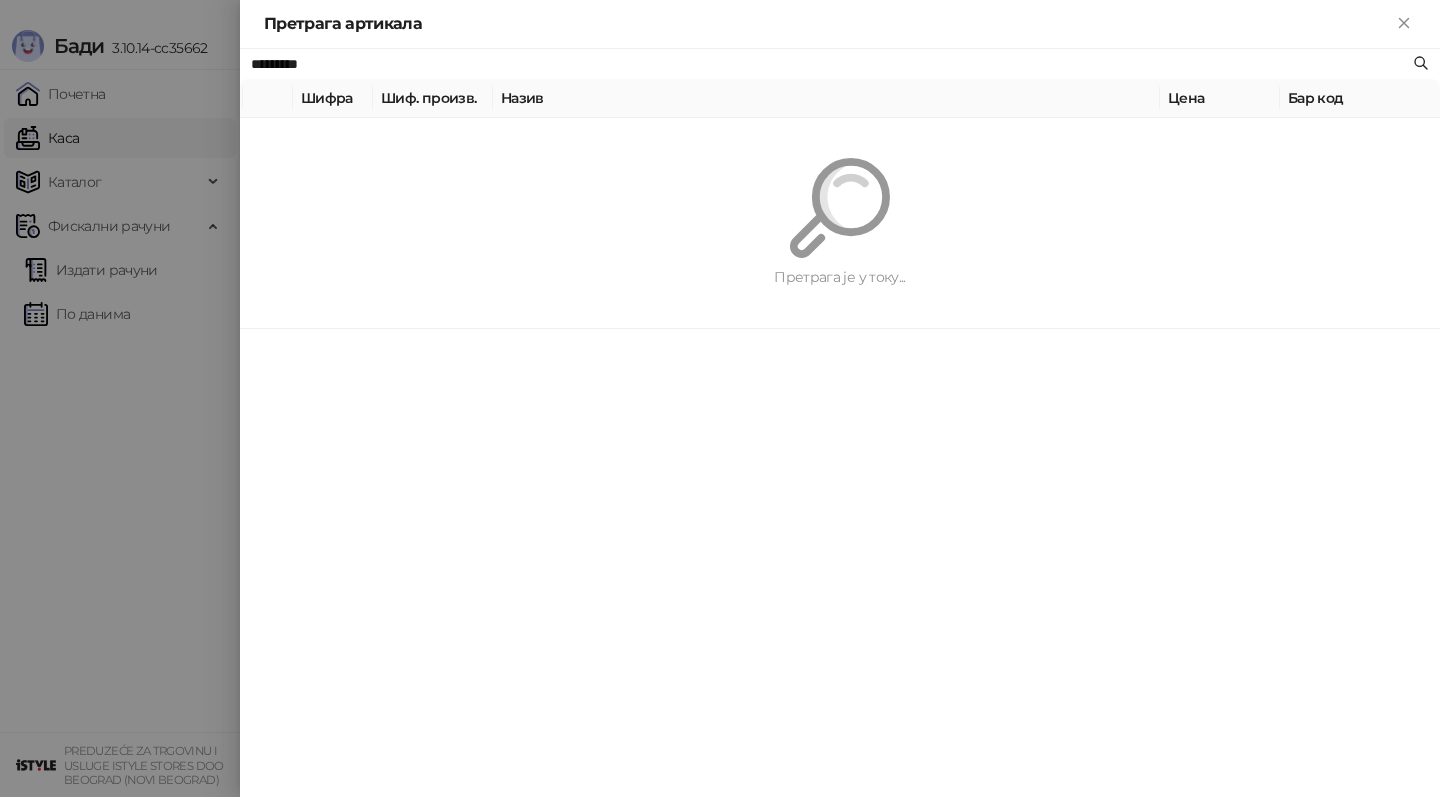 type on "*********" 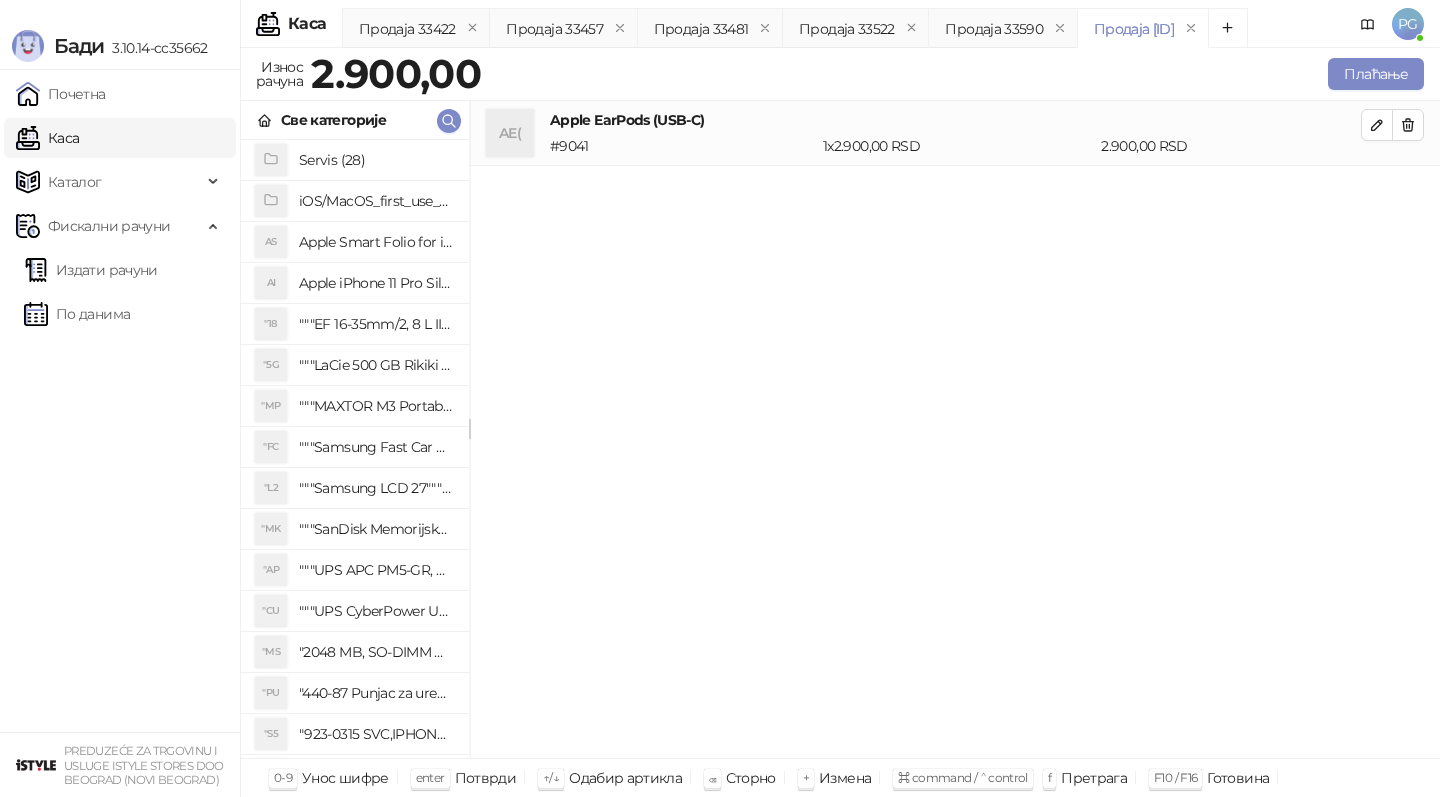 click on "Плаћање" at bounding box center [1376, 74] 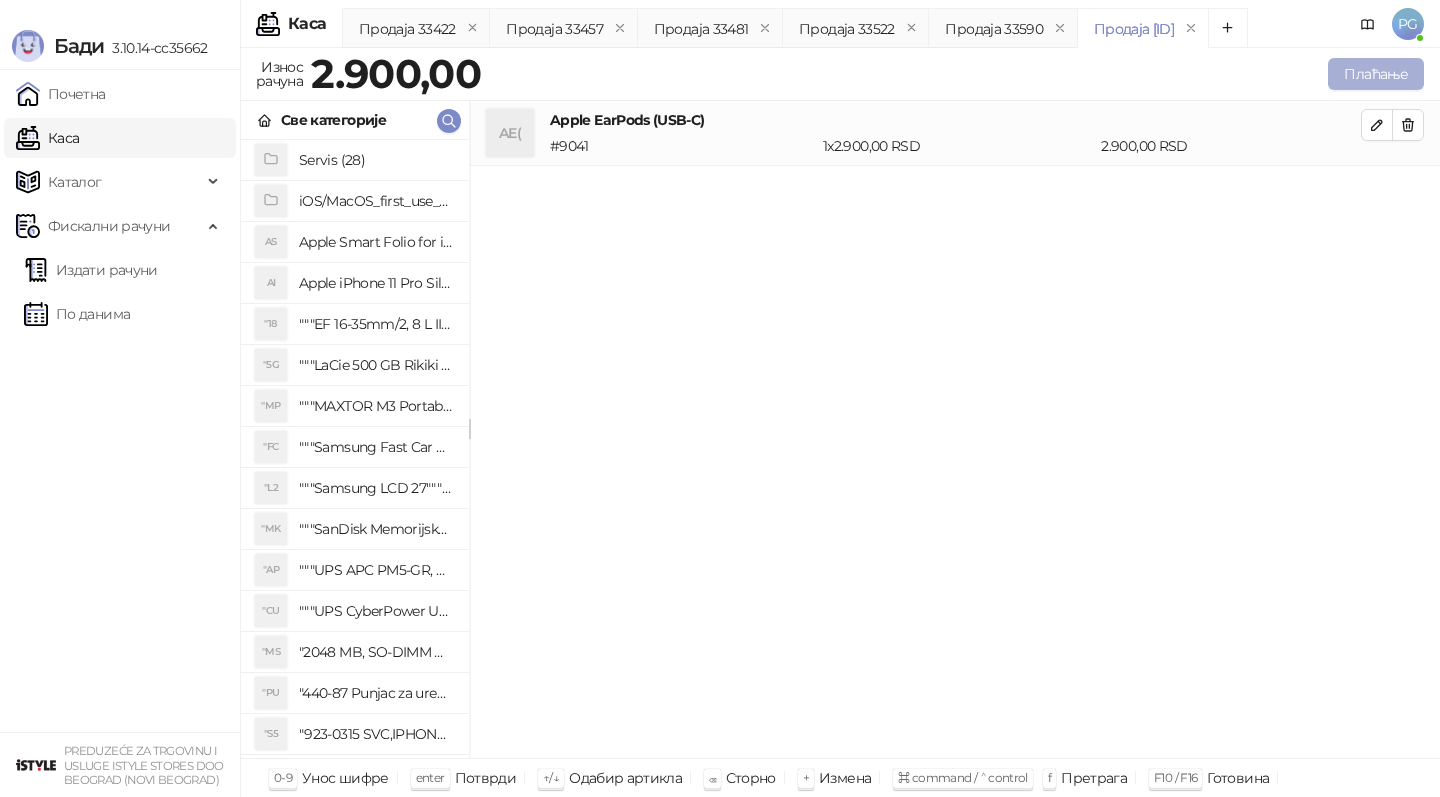 click on "Плаћање" at bounding box center [1376, 74] 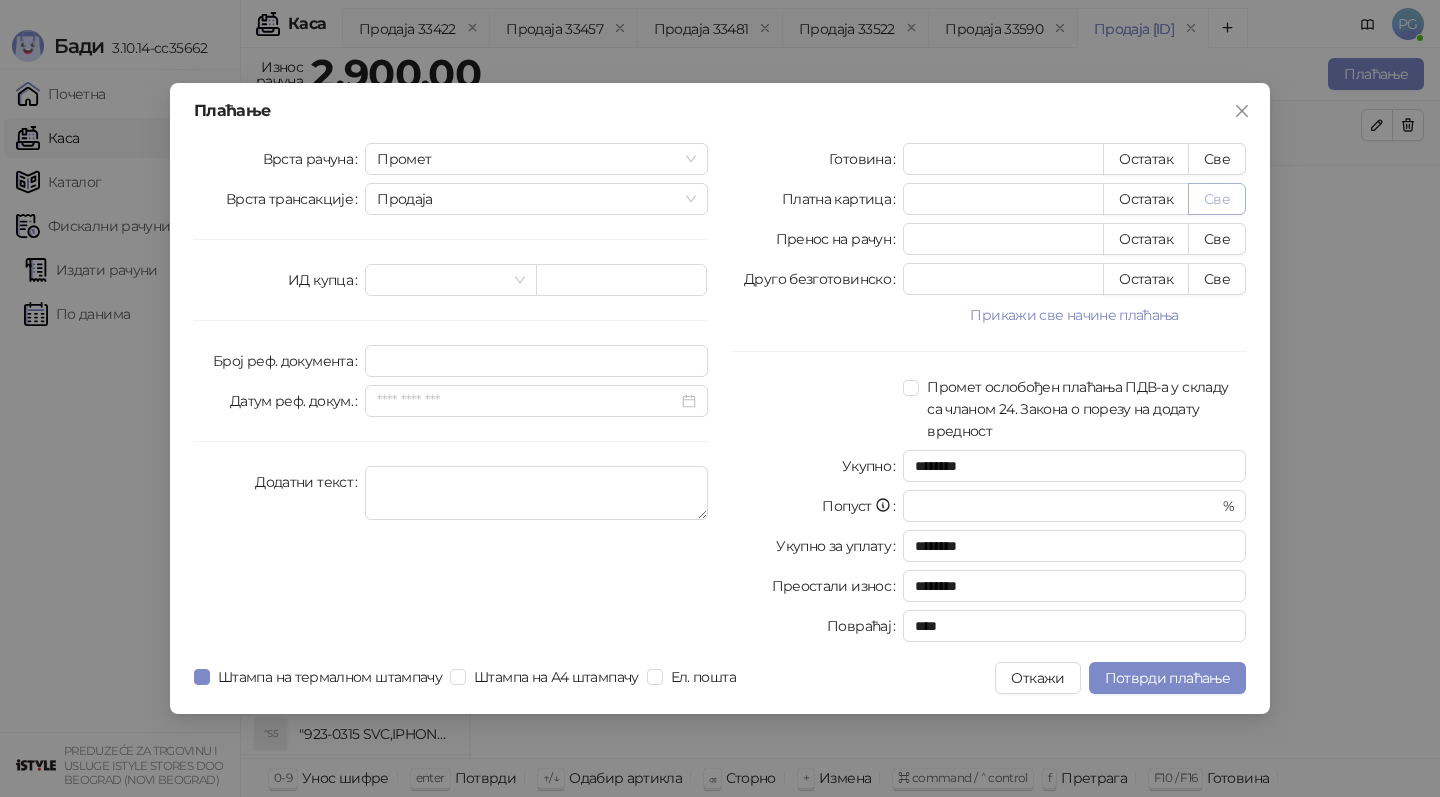 click on "Све" at bounding box center [1217, 199] 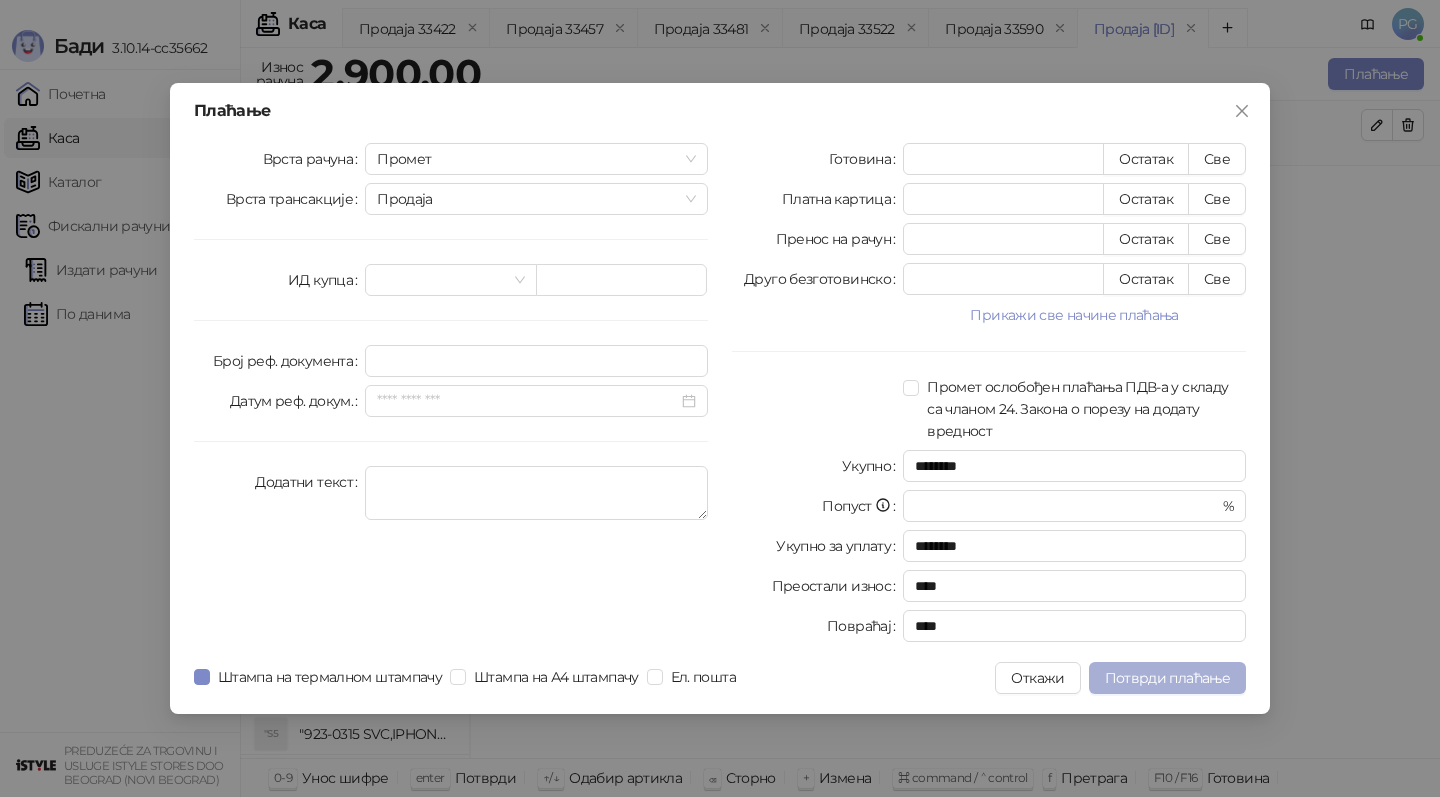 click on "Потврди плаћање" at bounding box center (1167, 678) 